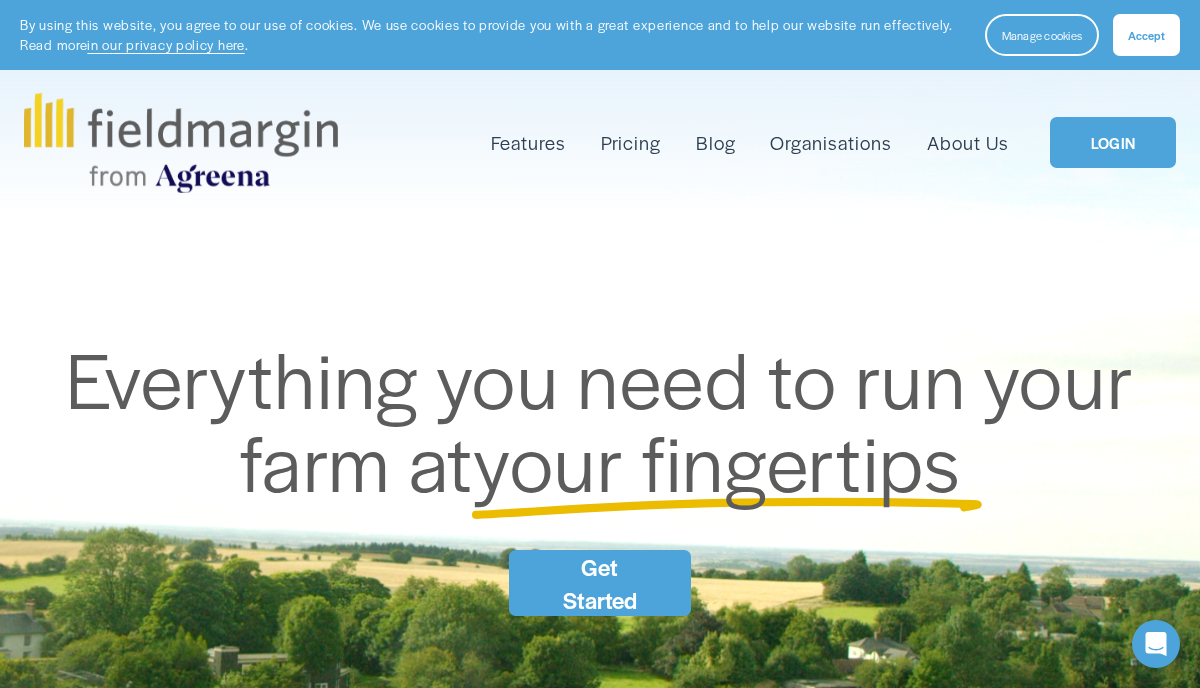 scroll, scrollTop: 0, scrollLeft: 0, axis: both 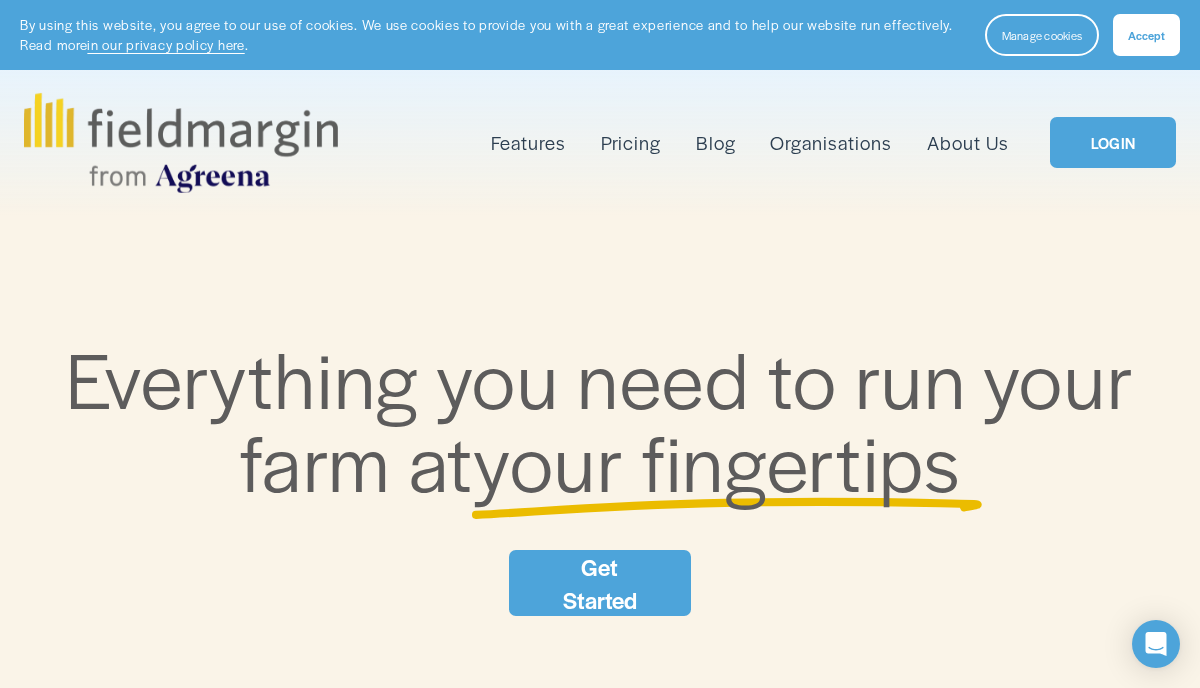 click on "Accept" at bounding box center [1146, 35] 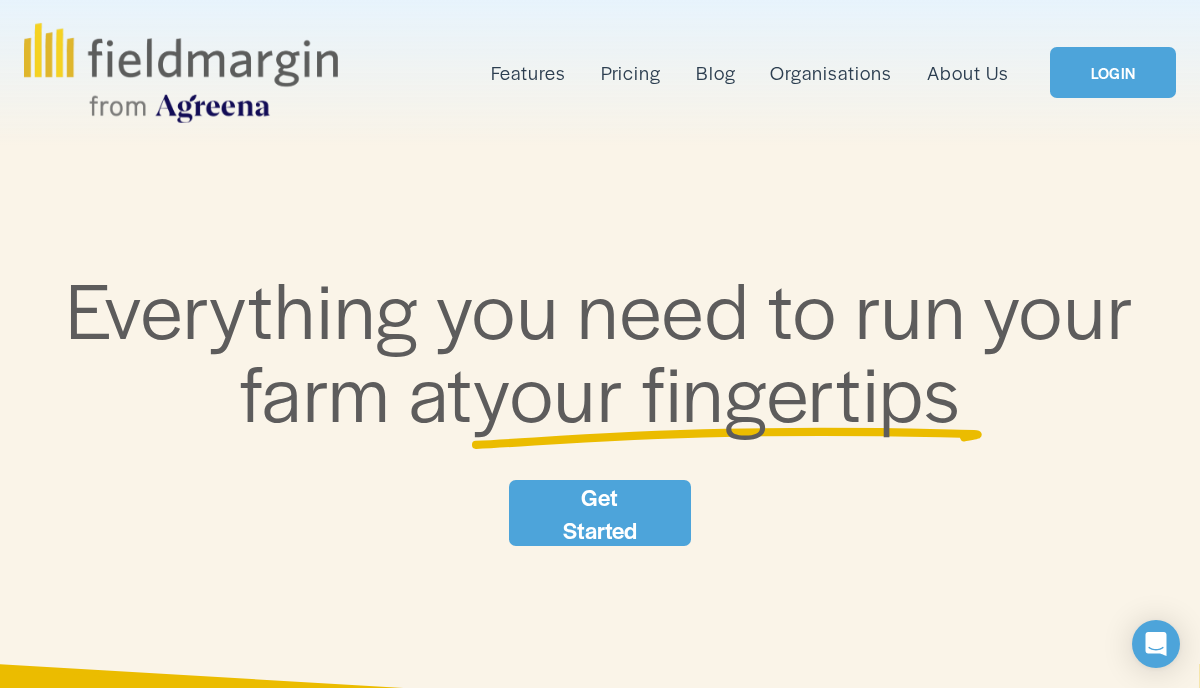 click on "Get Started" at bounding box center [600, 513] 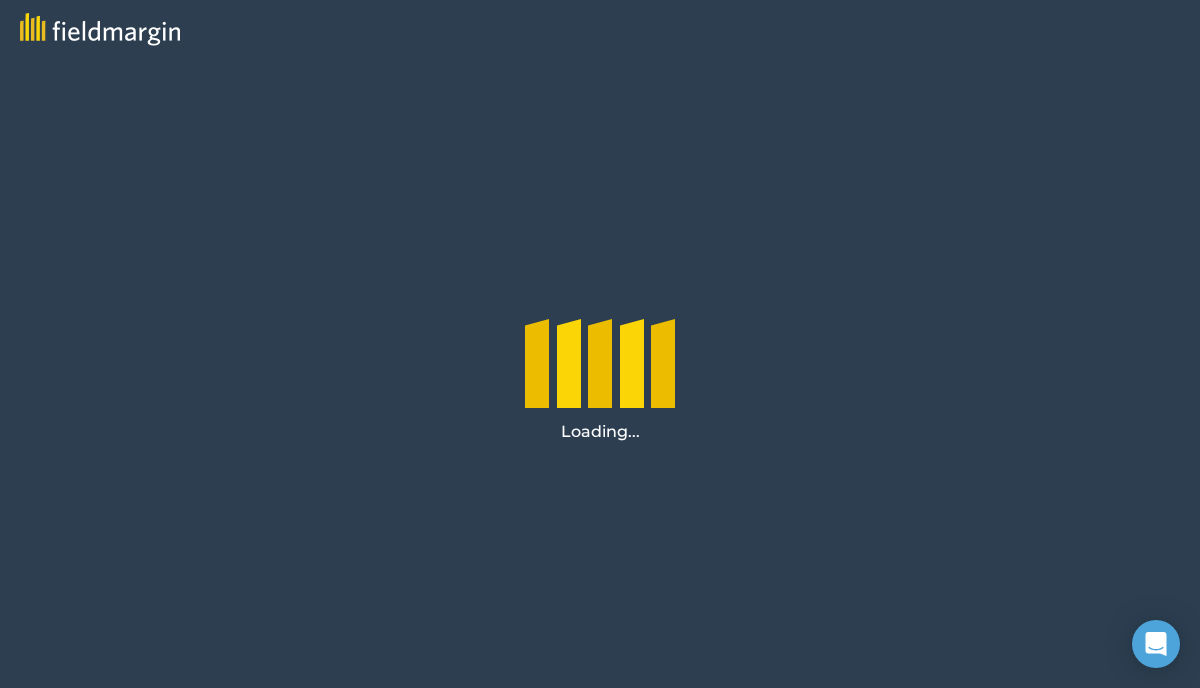 scroll, scrollTop: 0, scrollLeft: 0, axis: both 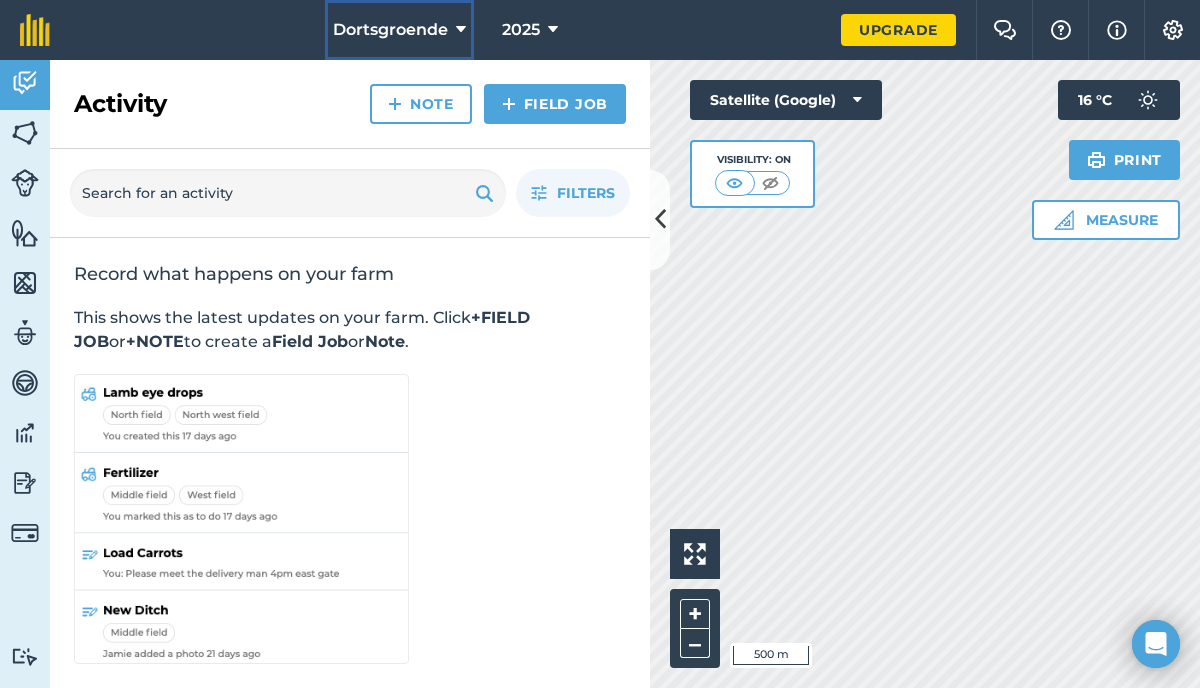 click on "Dortsgroende" at bounding box center [399, 30] 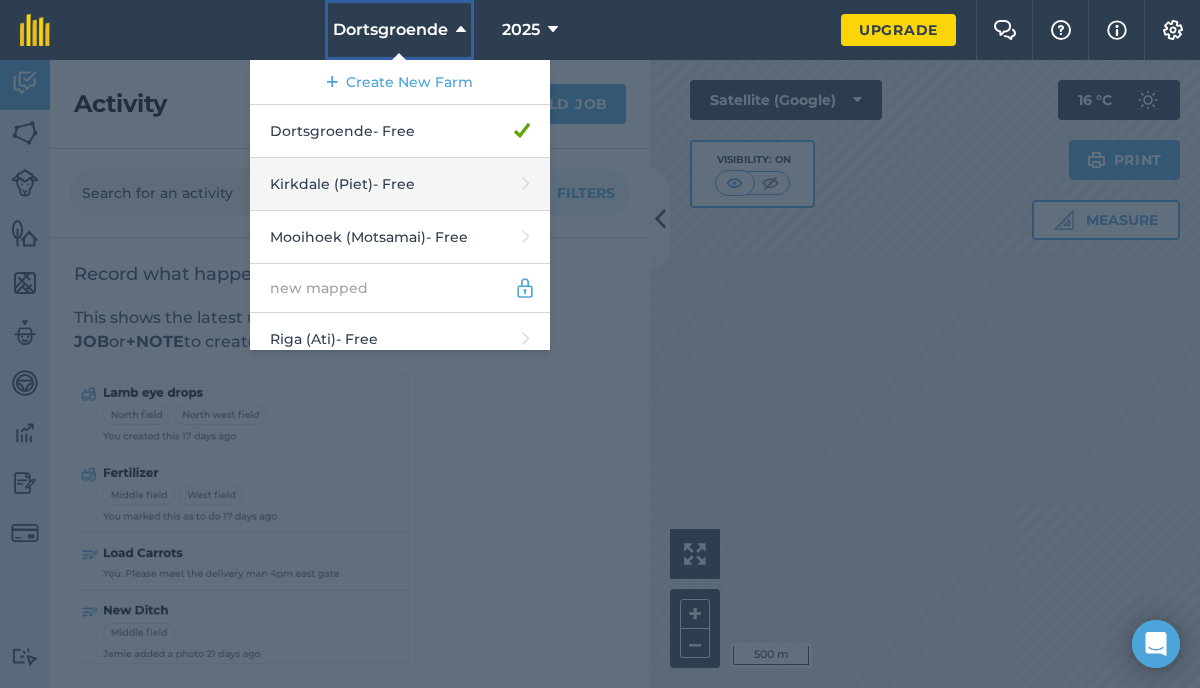 scroll, scrollTop: 16, scrollLeft: 0, axis: vertical 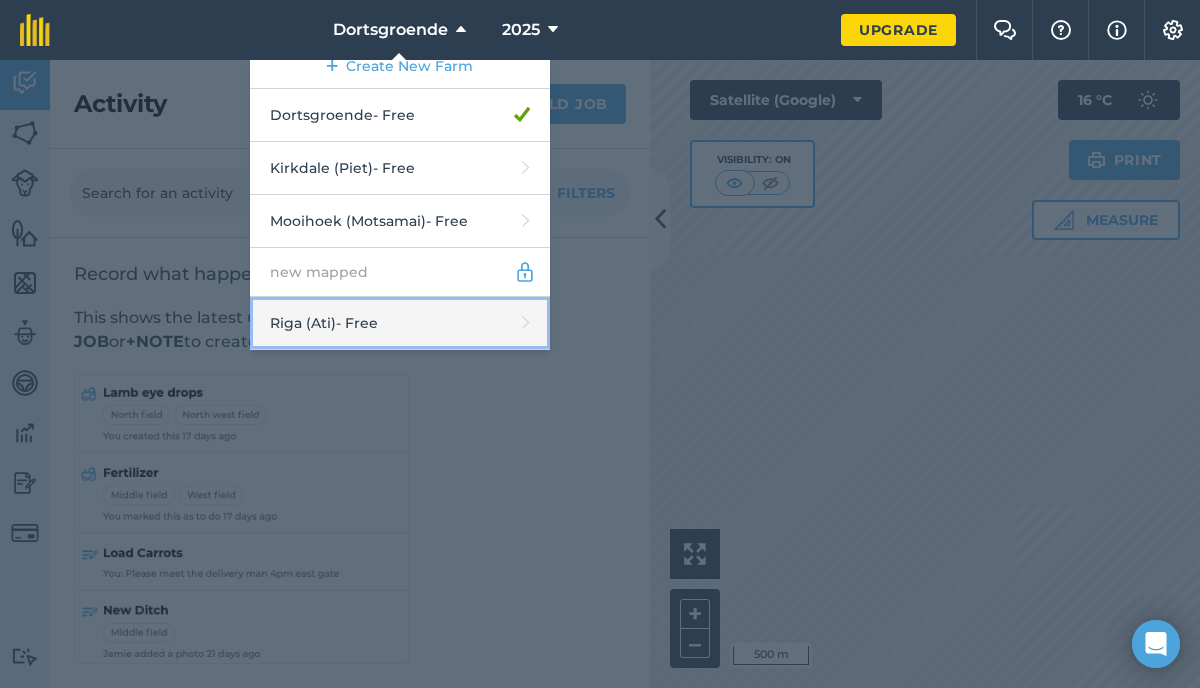 click on "Riga (Ati)  - Free" at bounding box center [400, 323] 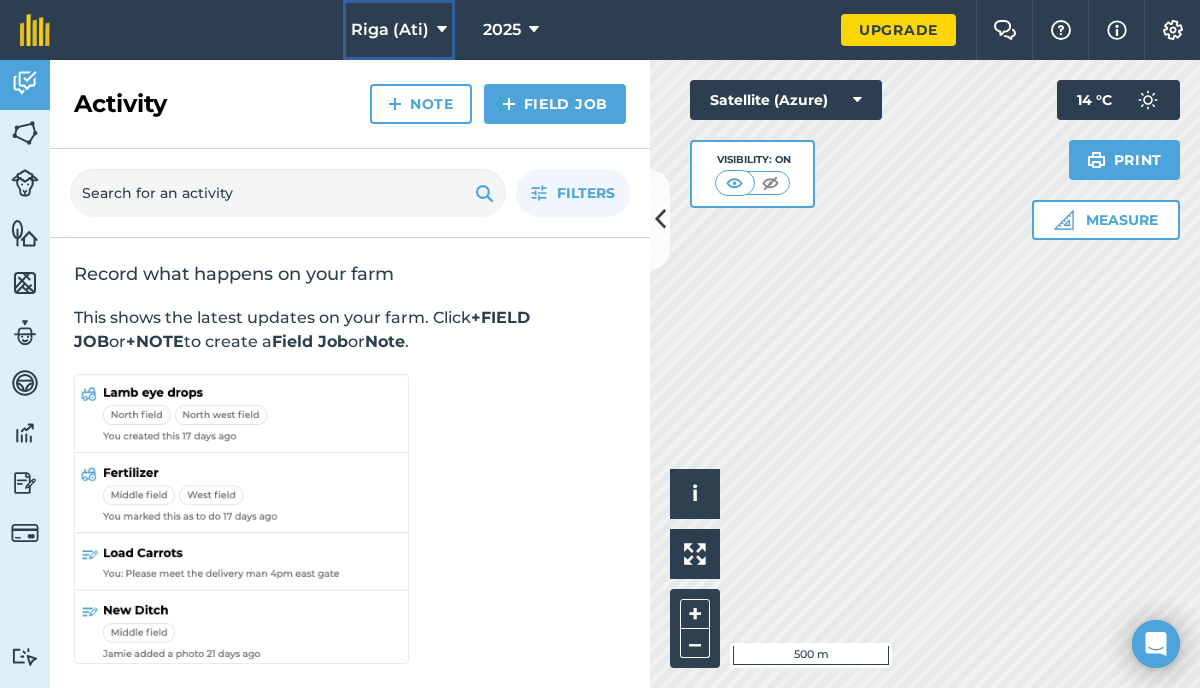 click at bounding box center [442, 30] 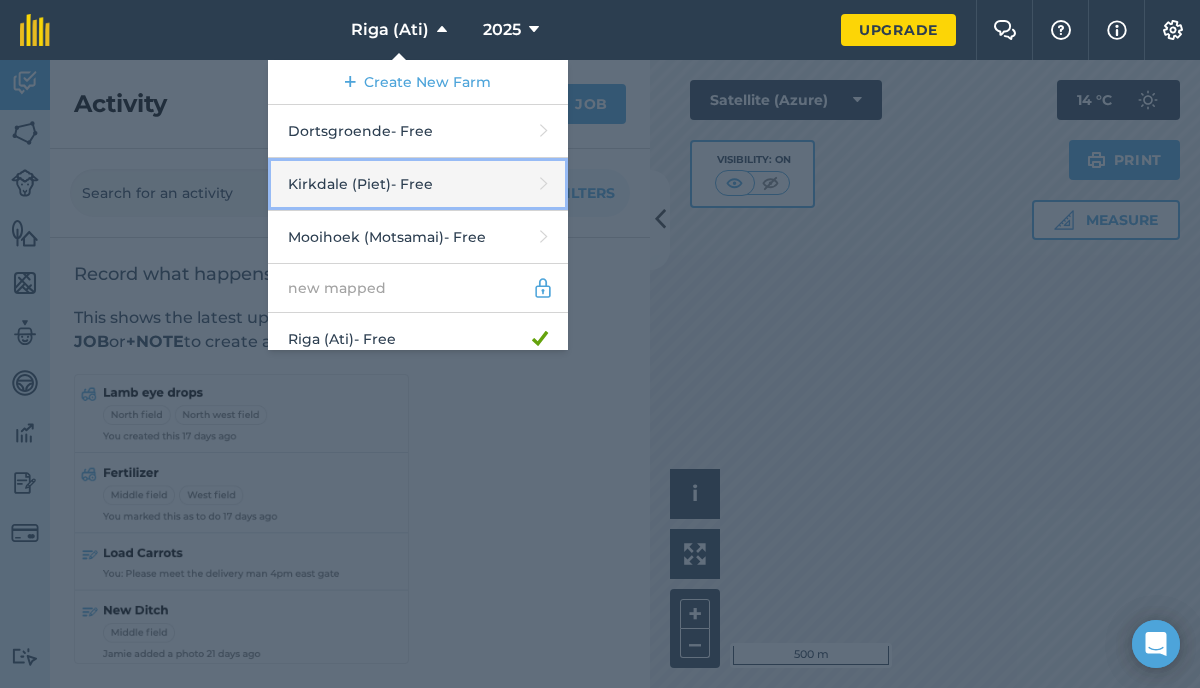 click at bounding box center [544, 184] 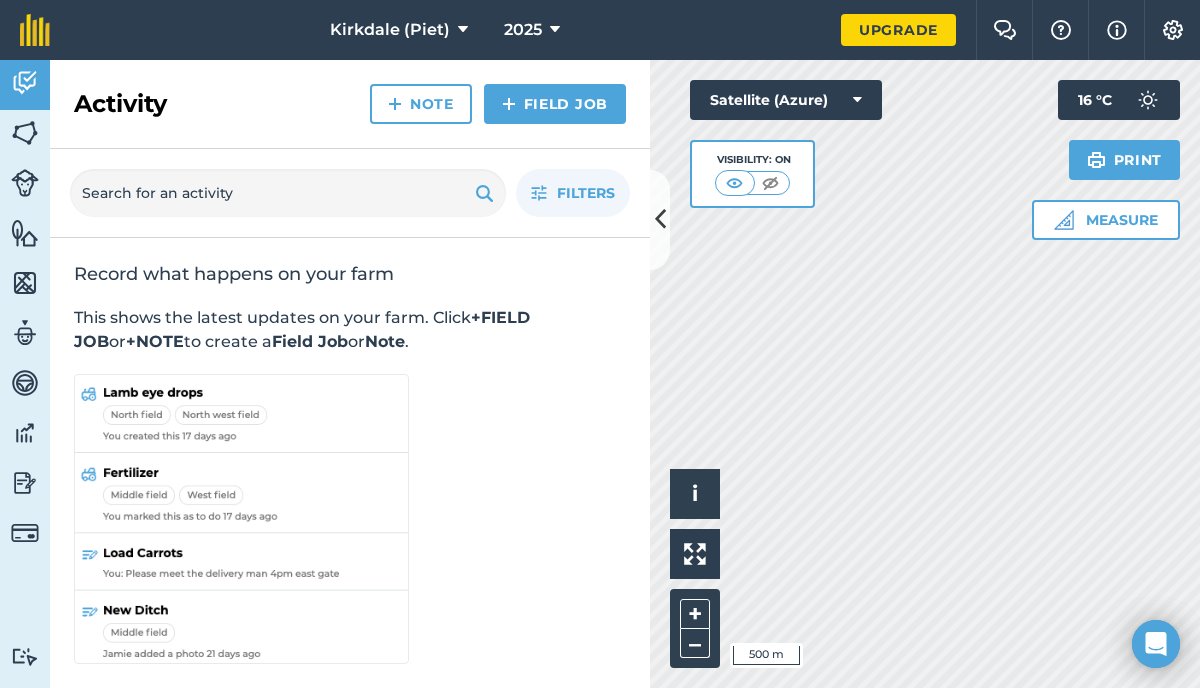 click on "2025" at bounding box center [532, 30] 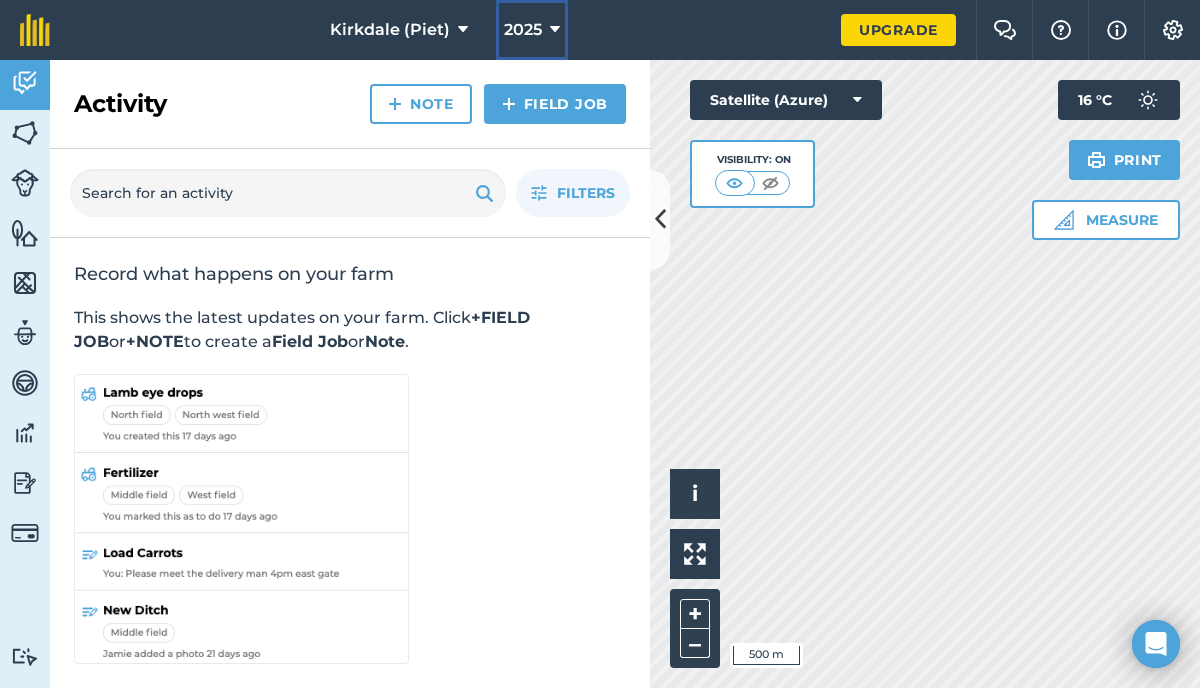 click on "2025" at bounding box center [532, 30] 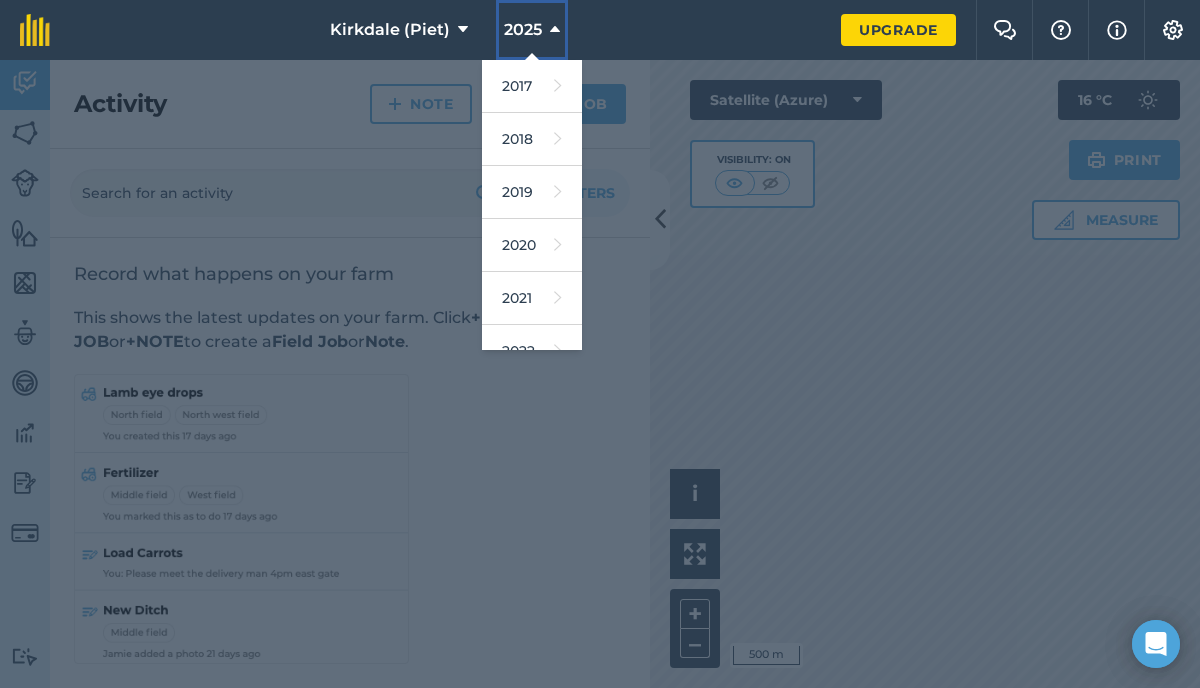 click on "2025" at bounding box center (532, 30) 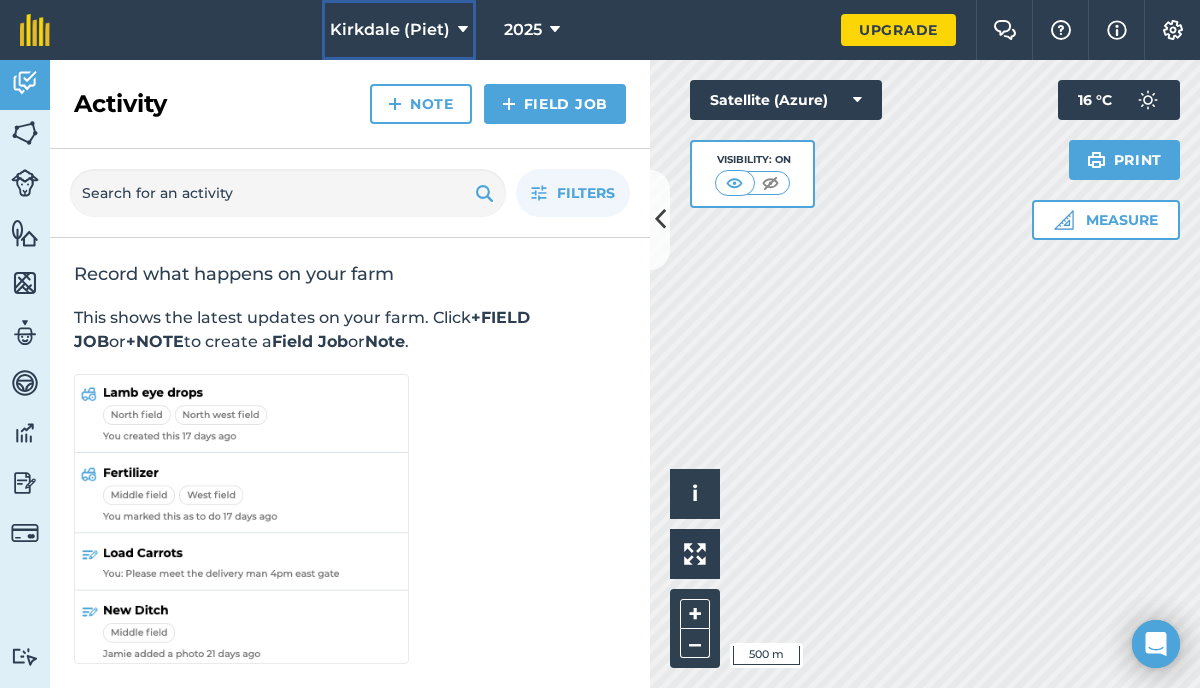 click at bounding box center (463, 30) 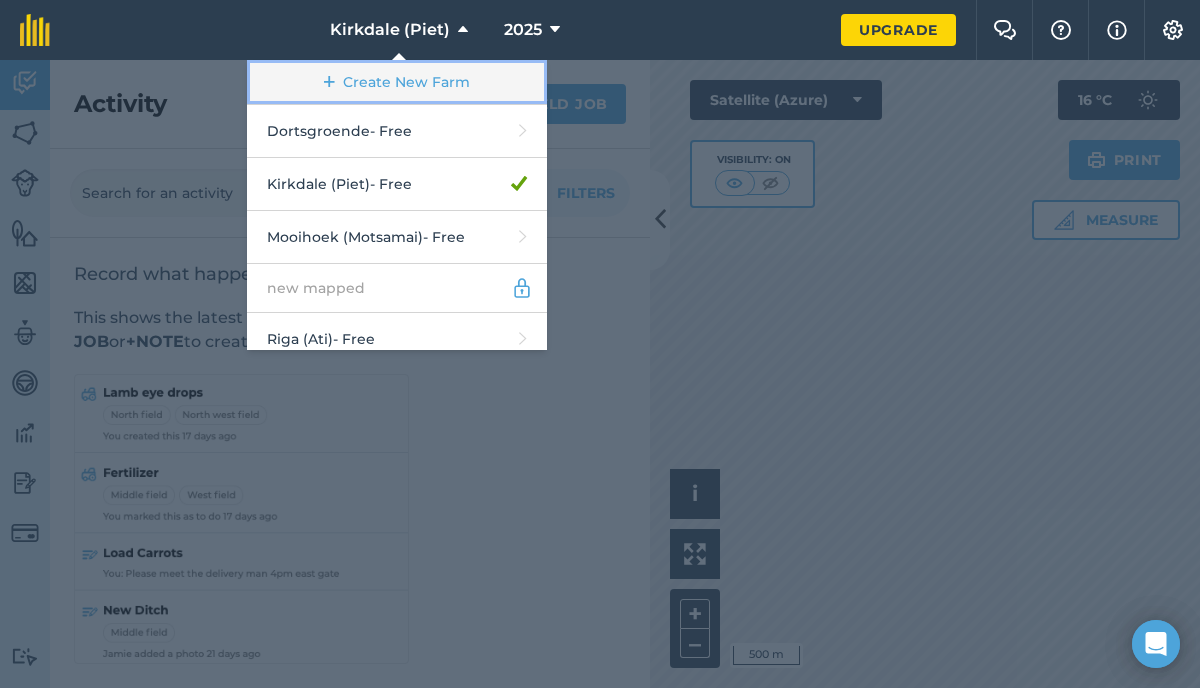 click on "Create New Farm" at bounding box center (397, 82) 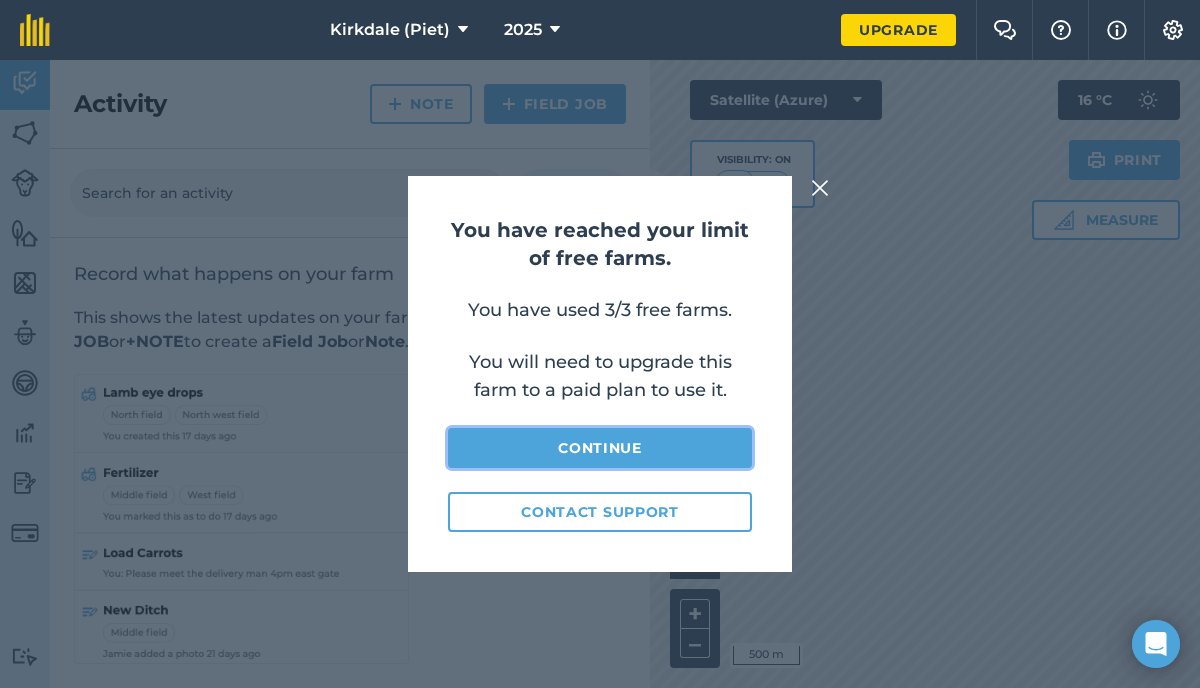 click on "Continue" at bounding box center (600, 448) 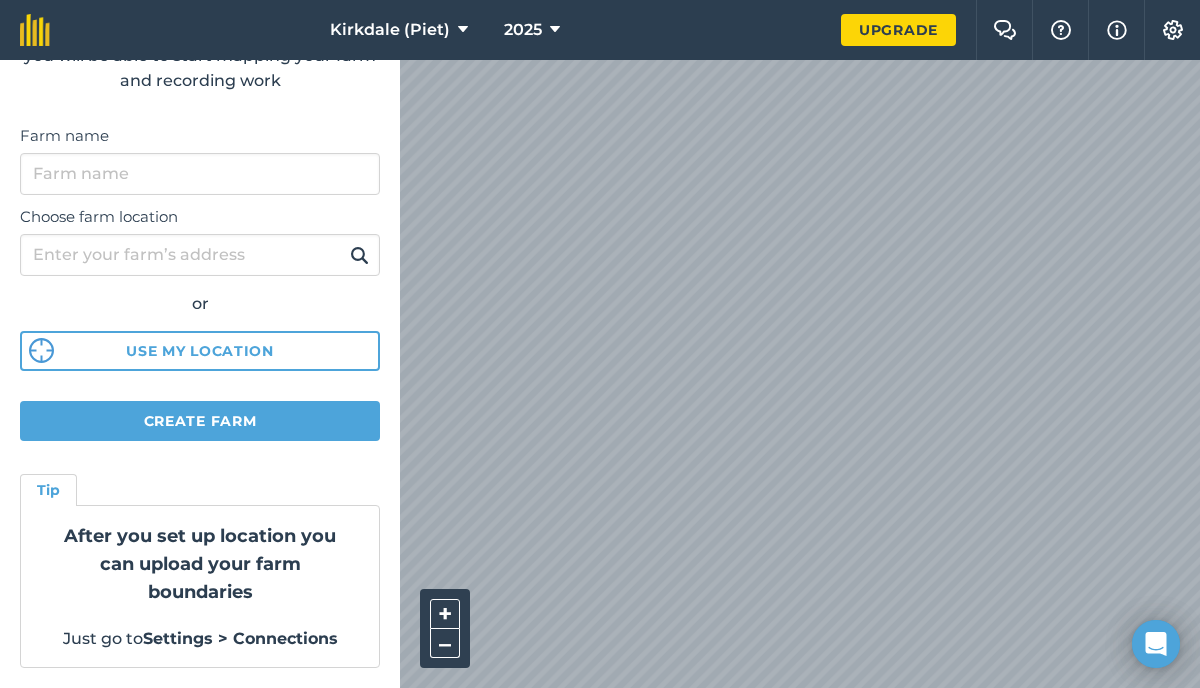 scroll, scrollTop: 0, scrollLeft: 0, axis: both 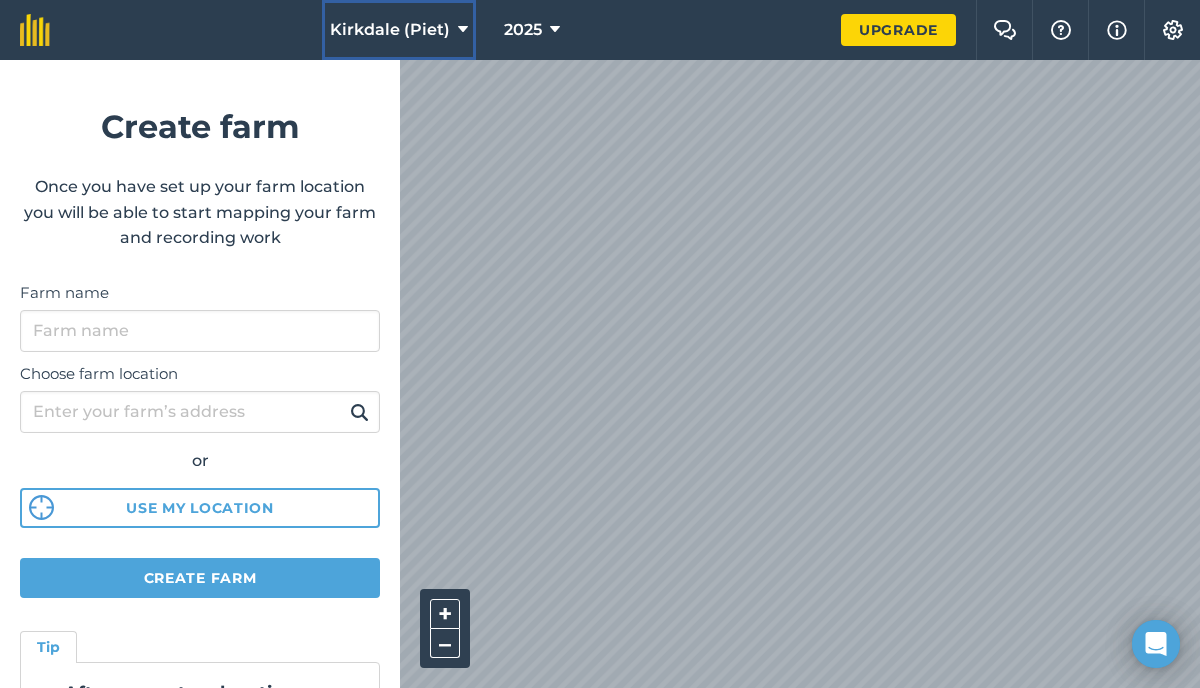 click on "Kirkdale (Piet)" at bounding box center (399, 30) 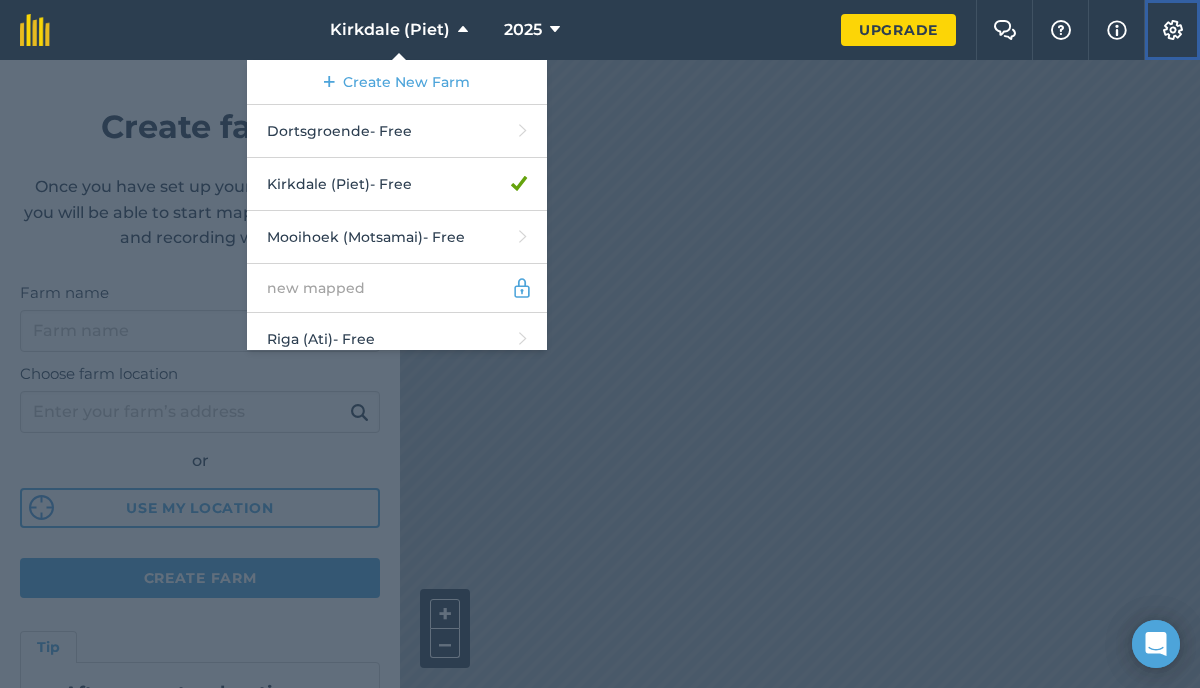 click on "Settings" at bounding box center (1172, 30) 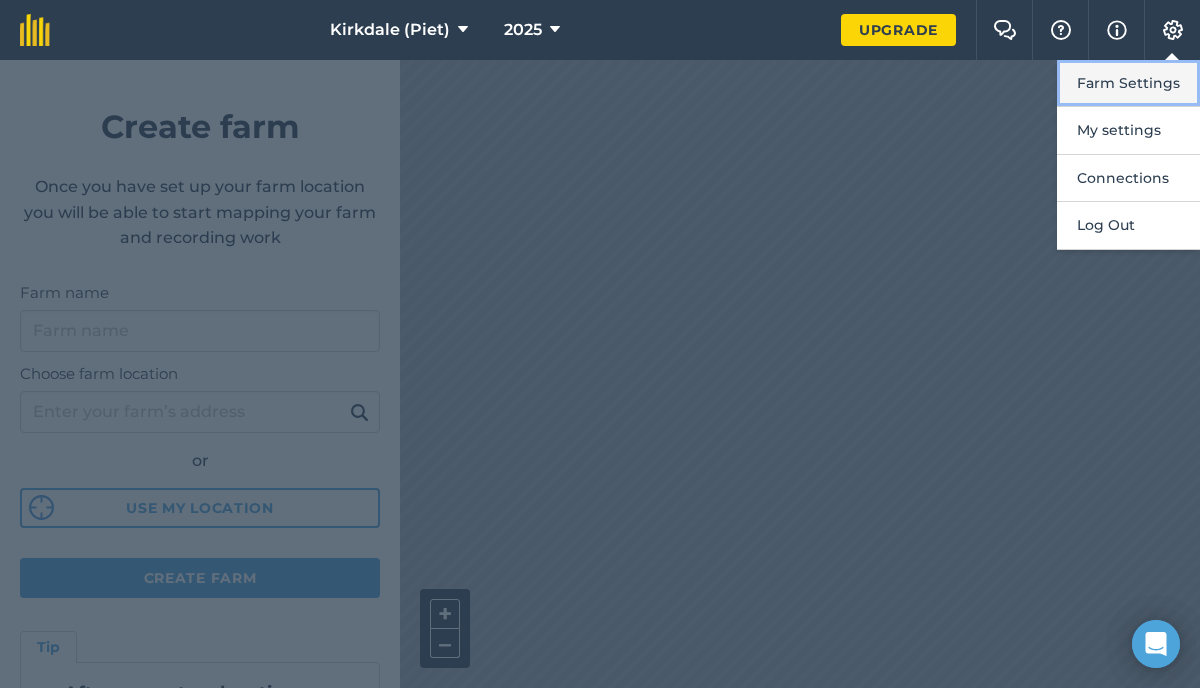 click on "Farm Settings" at bounding box center [1128, 83] 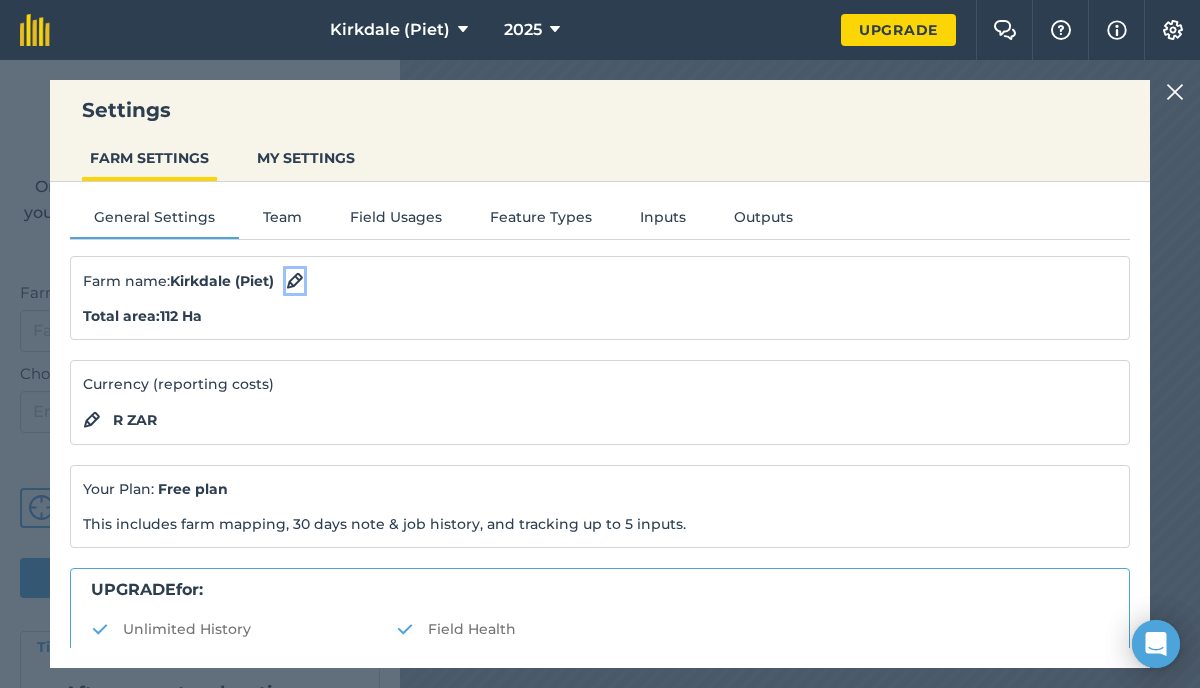 click at bounding box center [295, 281] 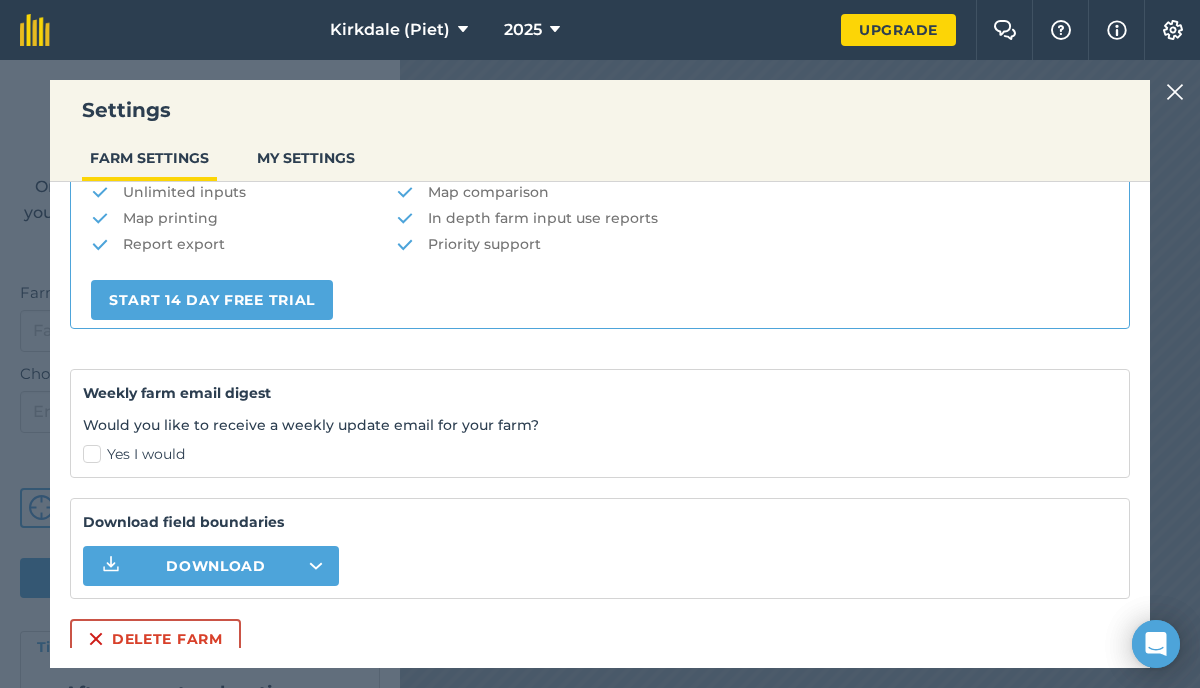 scroll, scrollTop: 494, scrollLeft: 0, axis: vertical 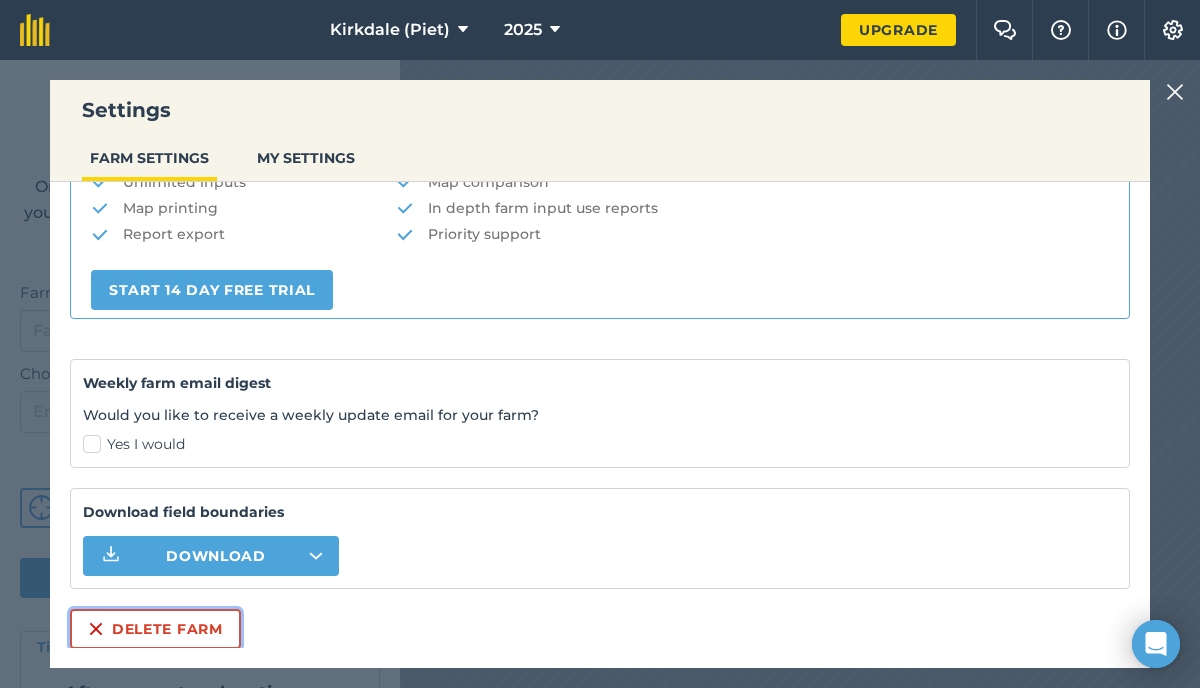click on "Delete farm" at bounding box center (155, 629) 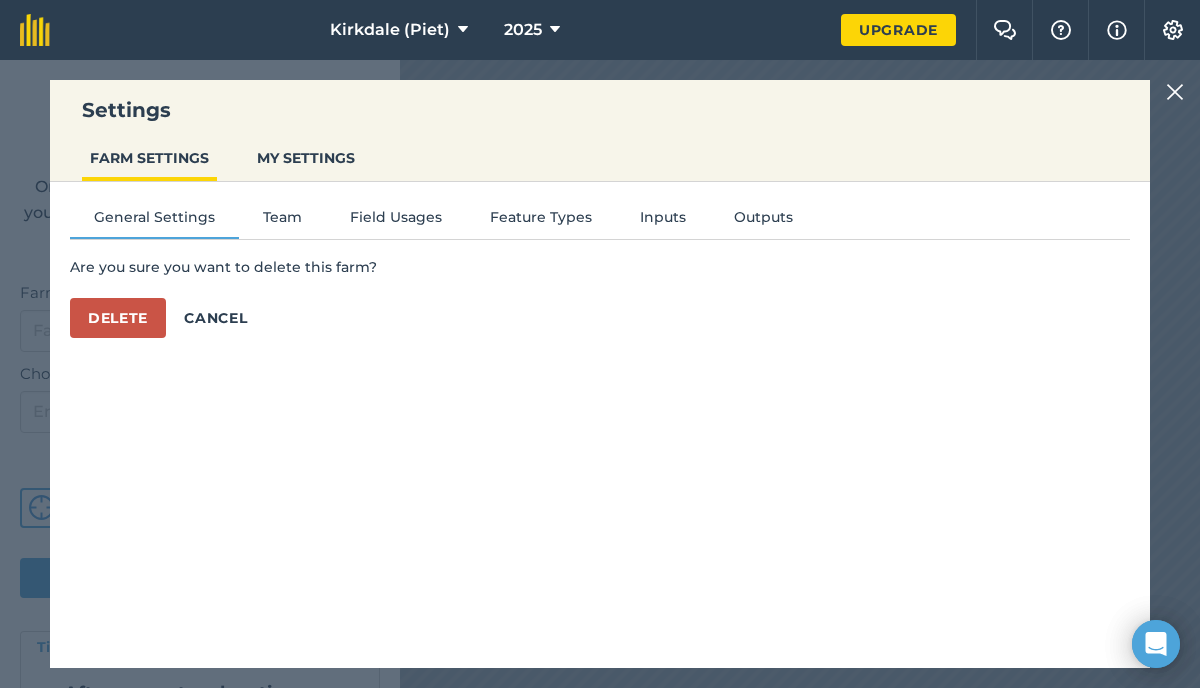 scroll, scrollTop: 0, scrollLeft: 0, axis: both 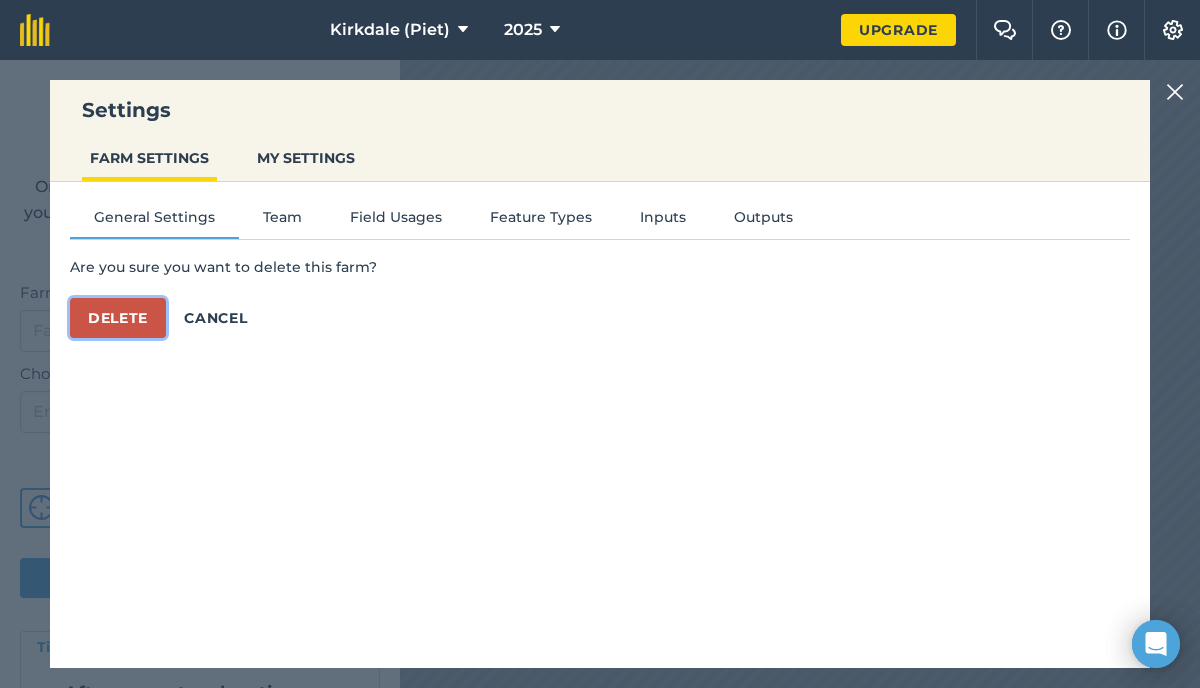 click on "Delete" at bounding box center (118, 318) 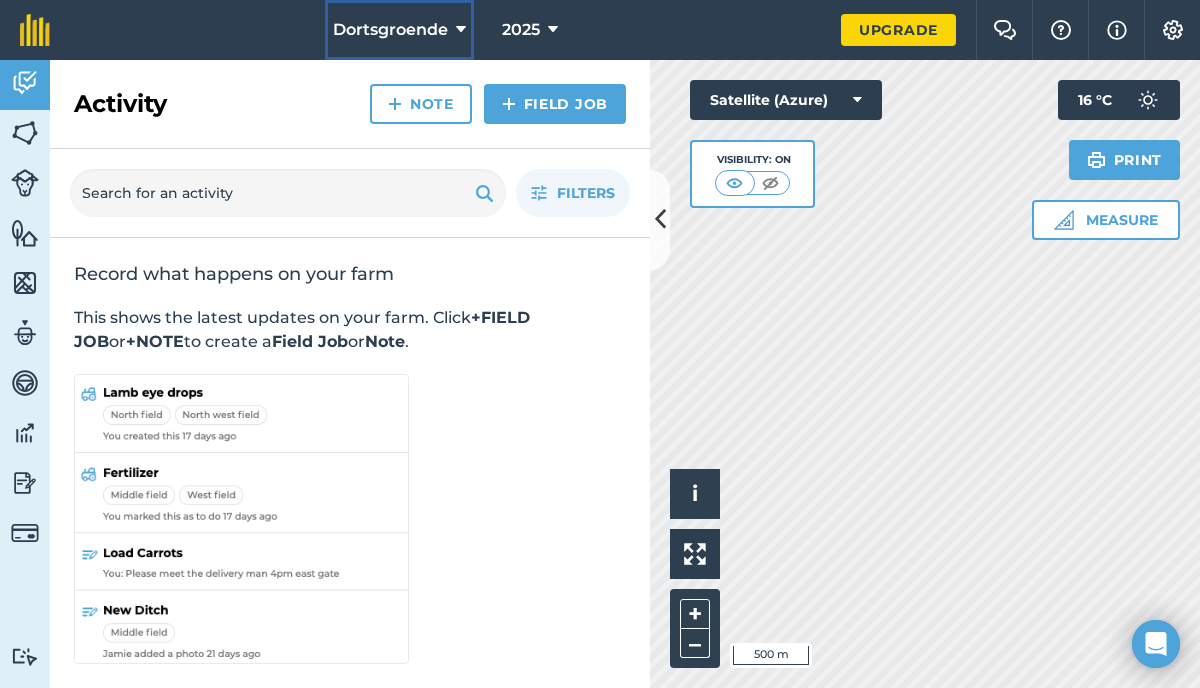 click on "Dortsgroende" at bounding box center (399, 30) 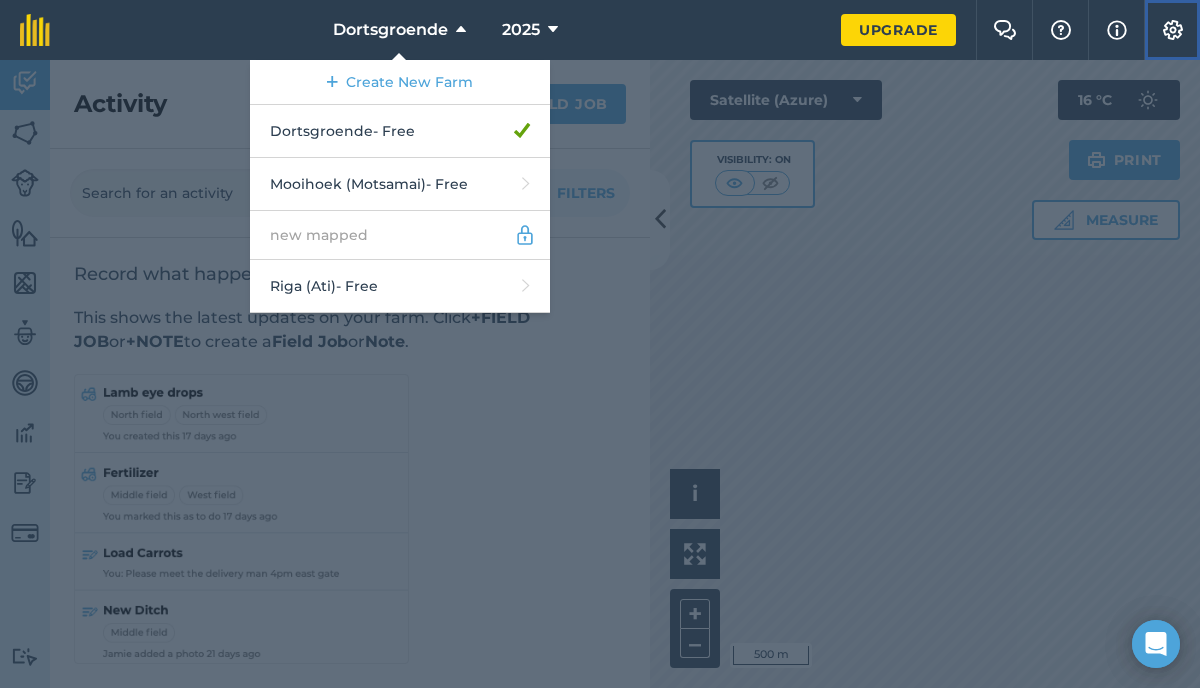 click at bounding box center (1173, 30) 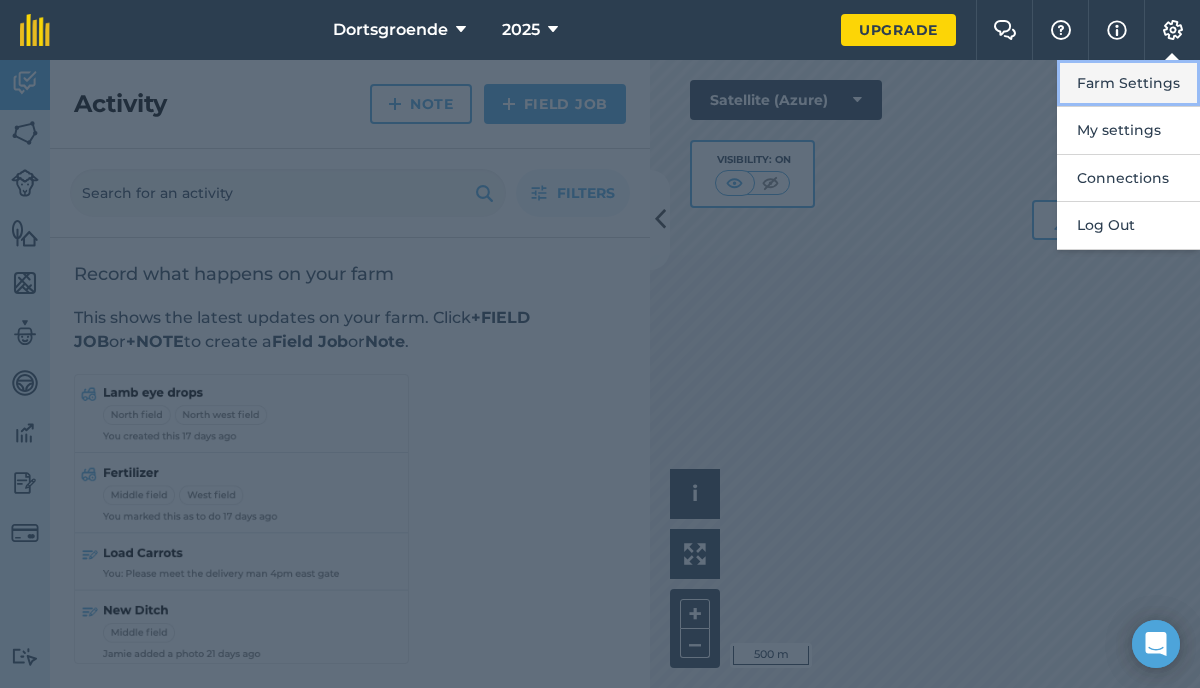 click on "Farm Settings" at bounding box center (1128, 83) 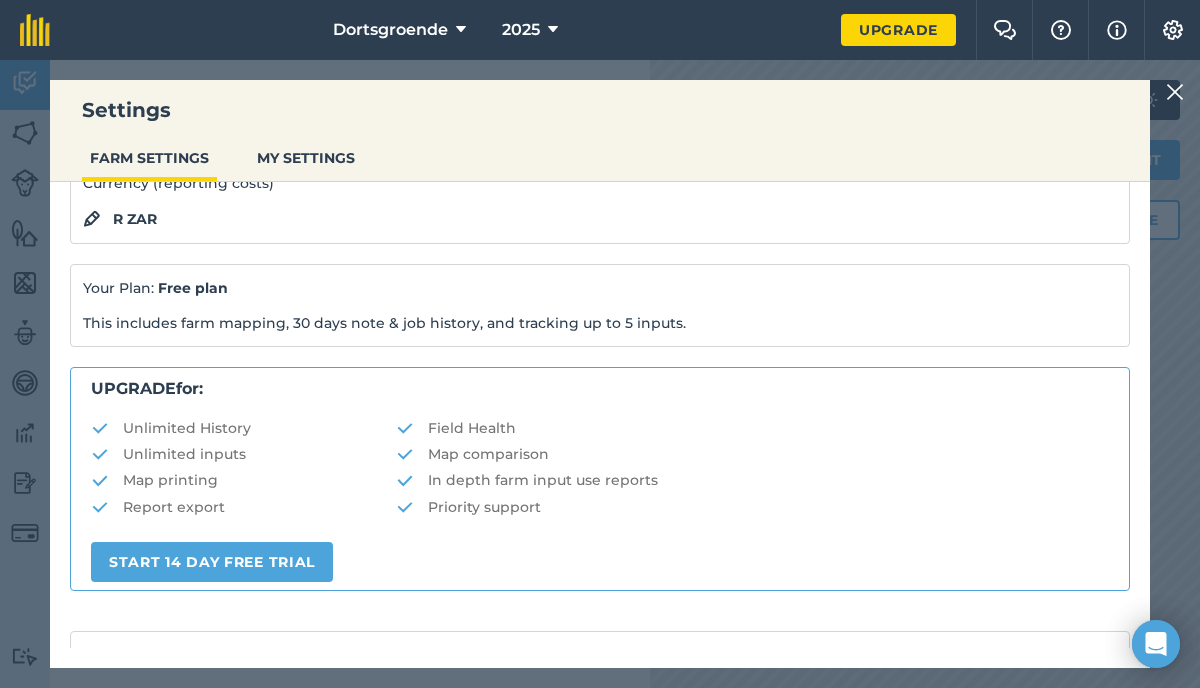 scroll, scrollTop: 474, scrollLeft: 0, axis: vertical 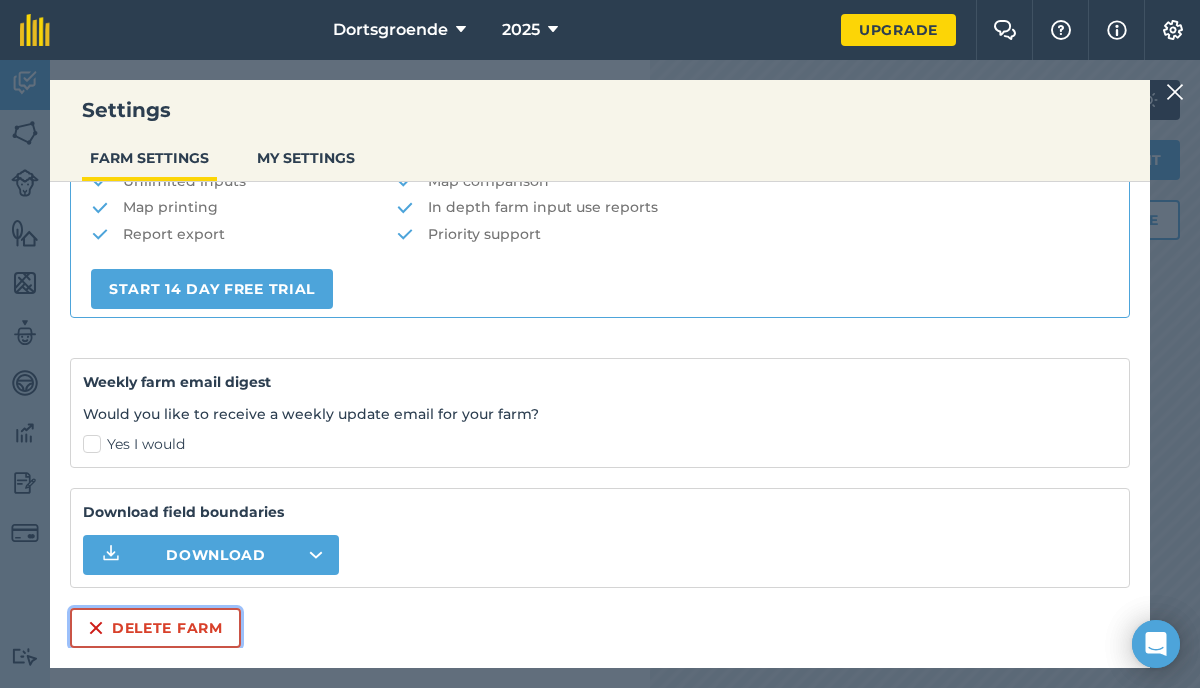 click on "Delete farm" at bounding box center [155, 628] 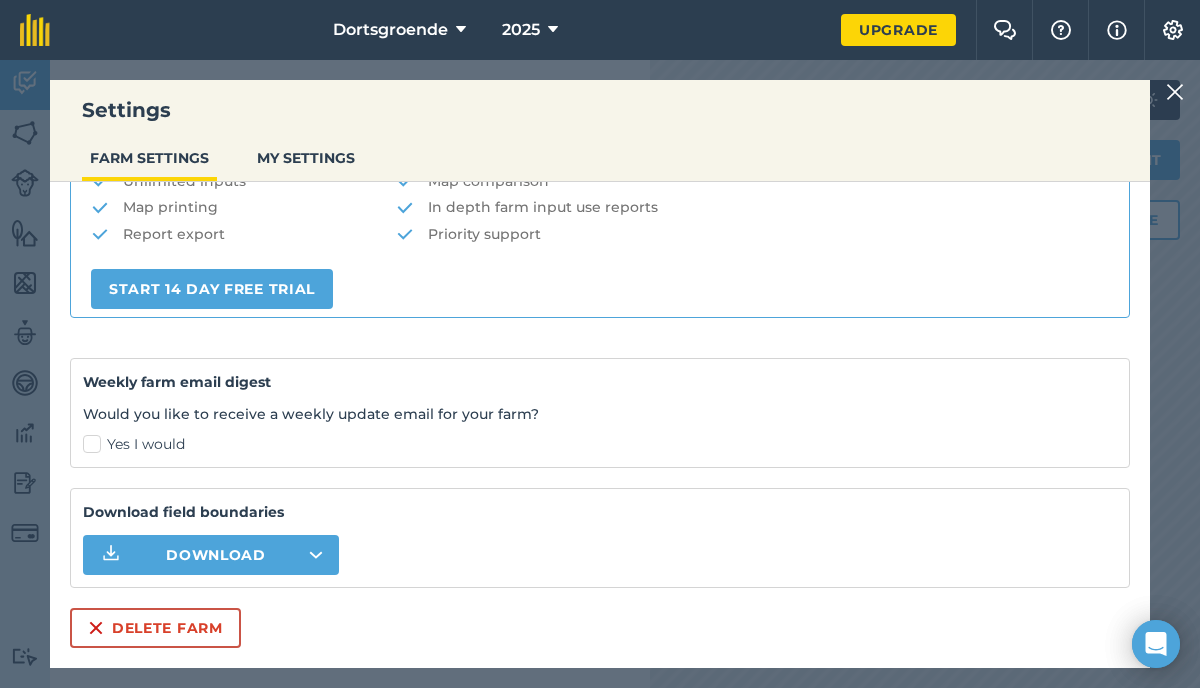 scroll, scrollTop: 0, scrollLeft: 0, axis: both 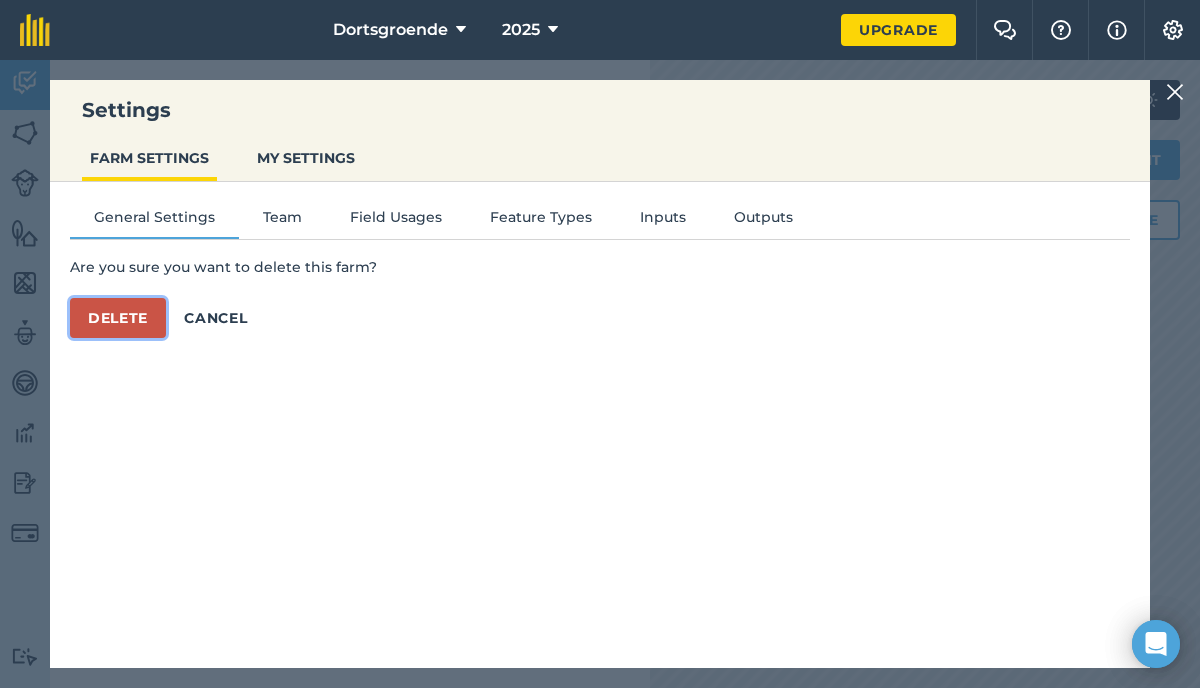 click on "Delete" at bounding box center [118, 318] 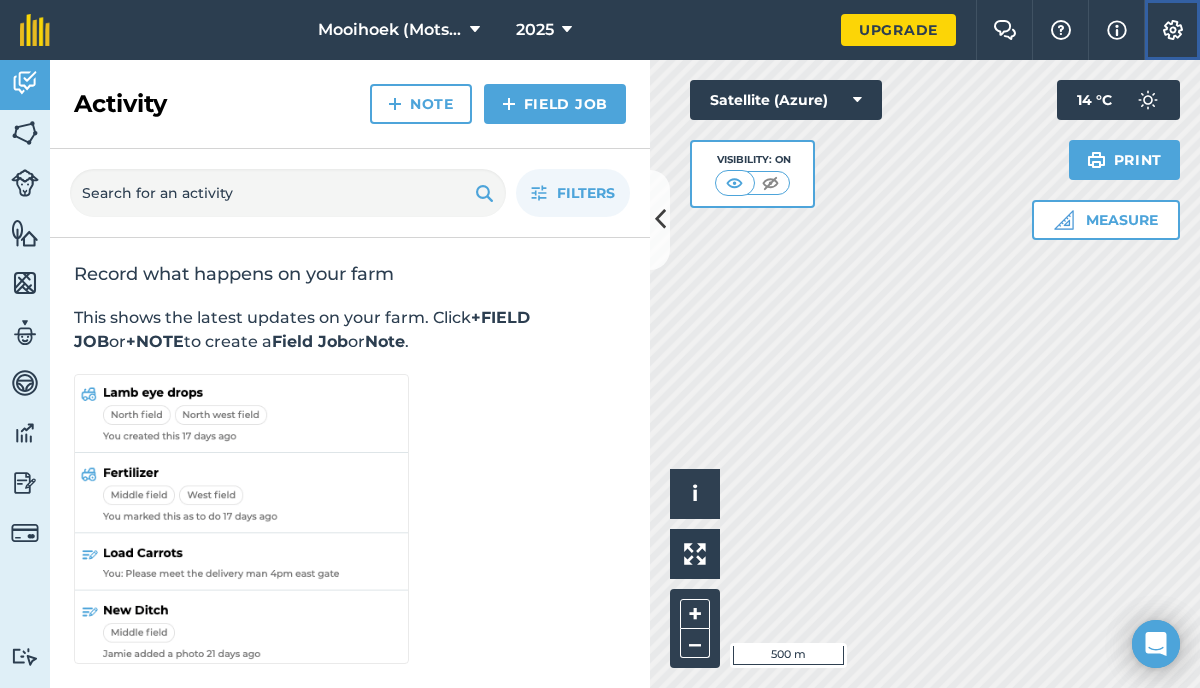 click at bounding box center [1173, 30] 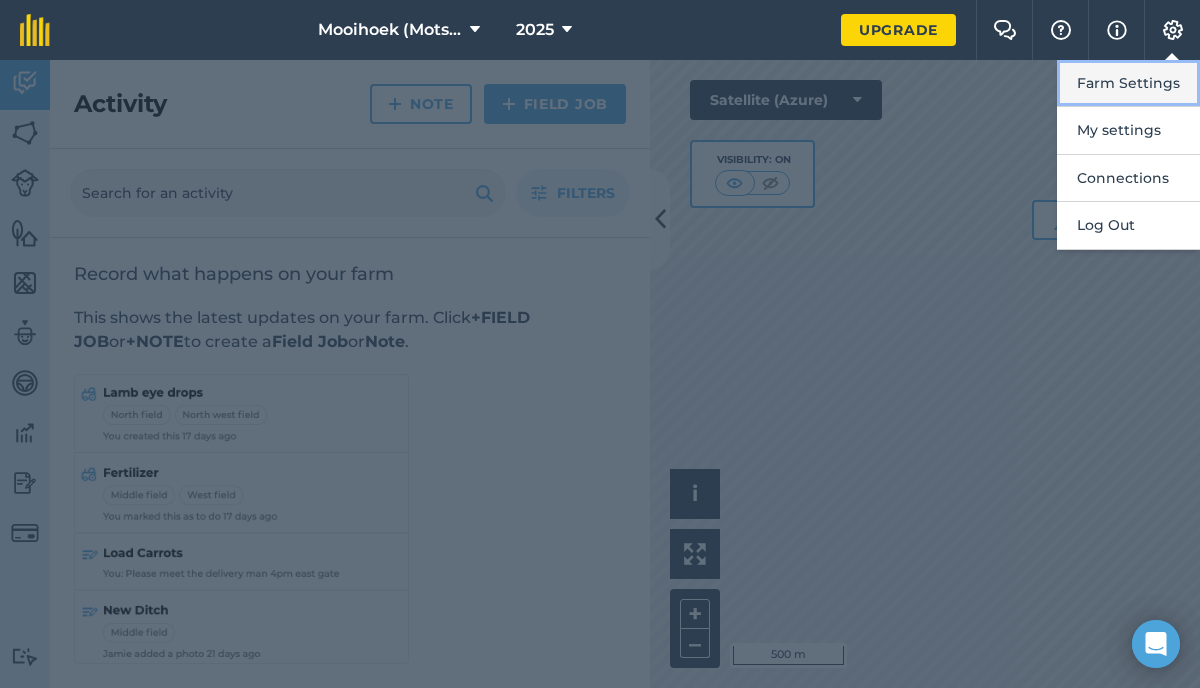 click on "Farm Settings" at bounding box center [1128, 83] 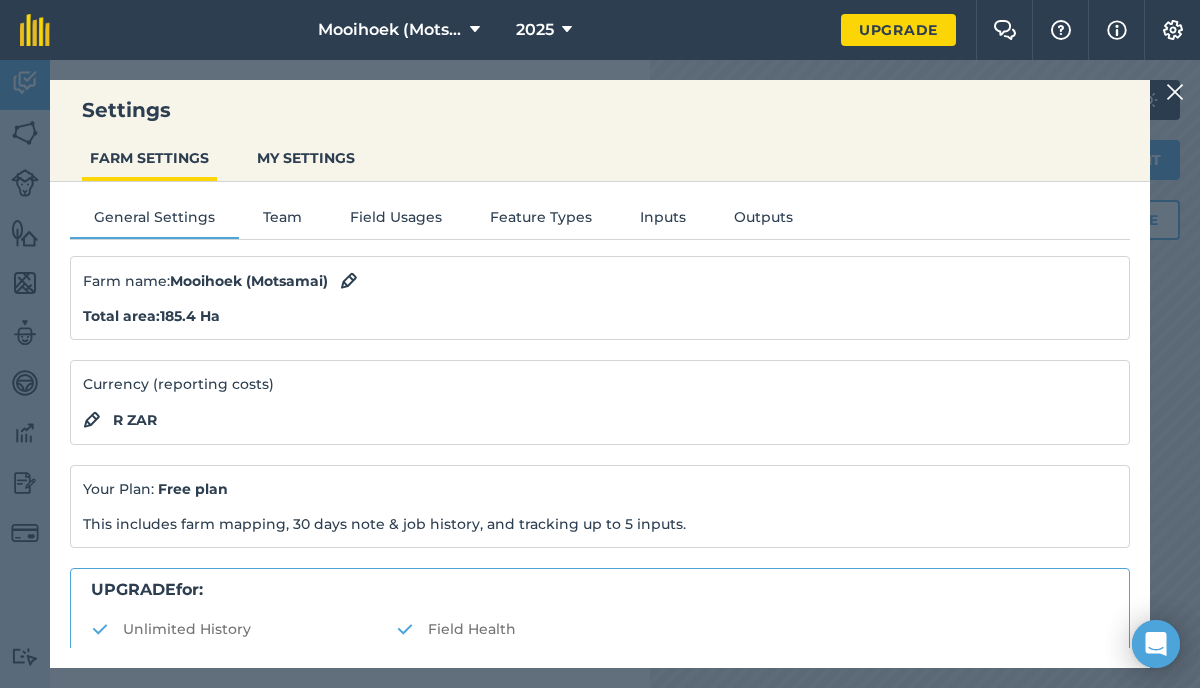 scroll, scrollTop: 474, scrollLeft: 0, axis: vertical 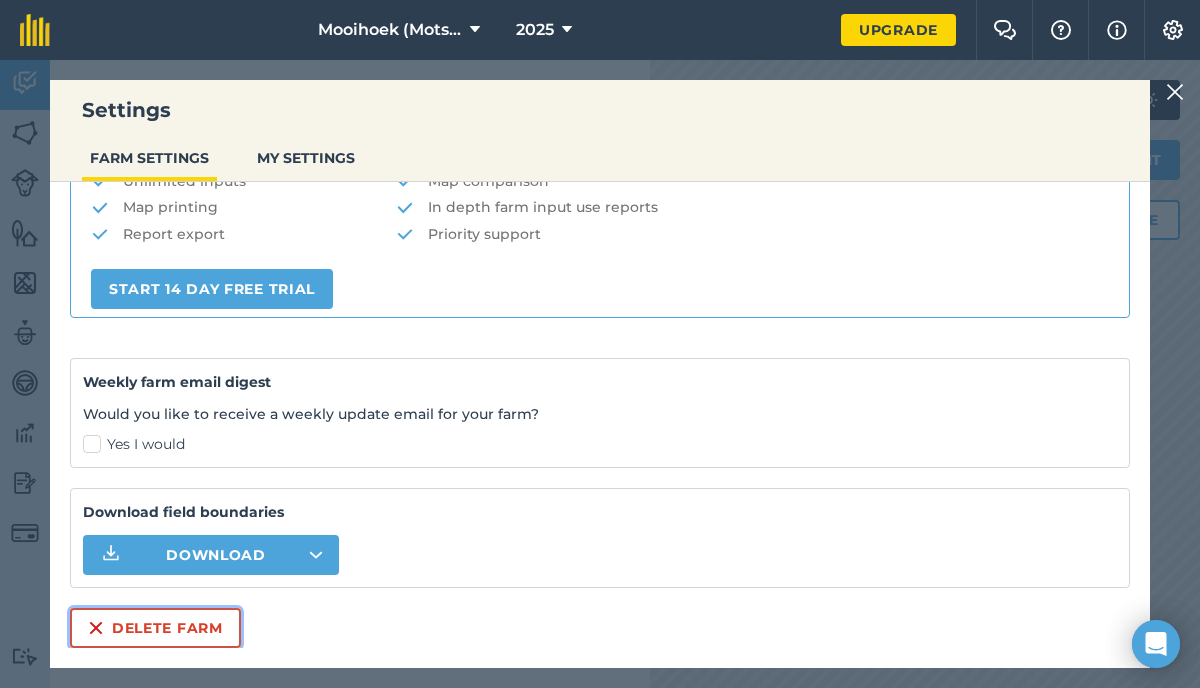 click on "Delete farm" at bounding box center [155, 628] 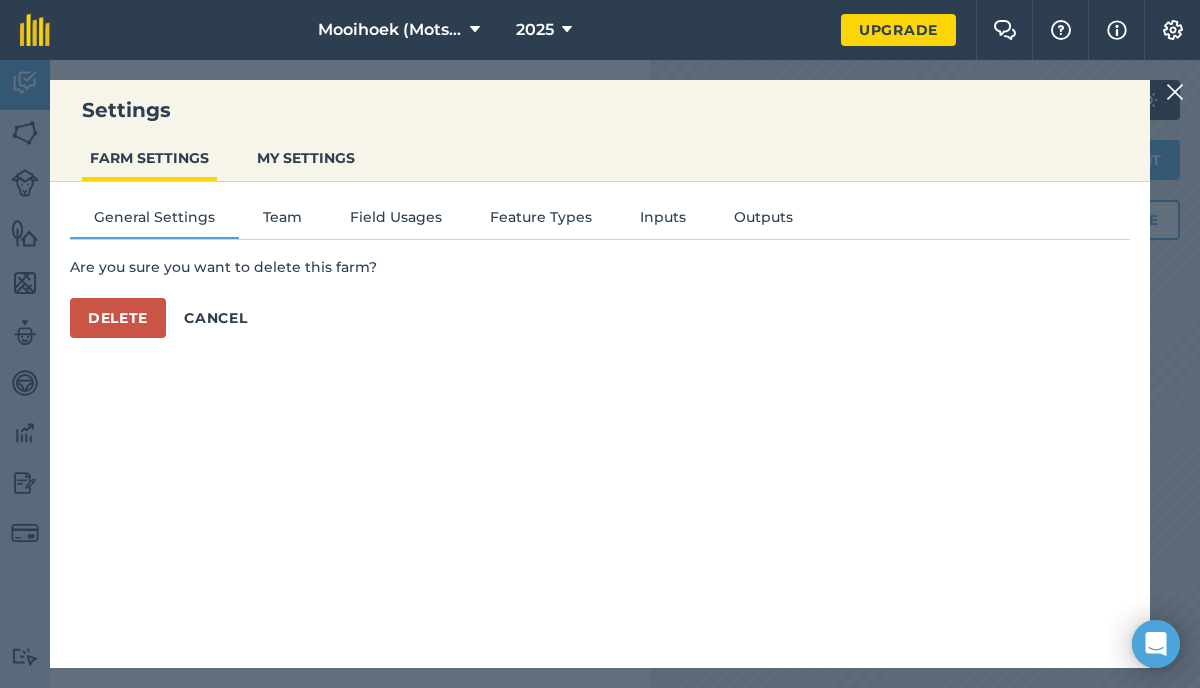 scroll, scrollTop: 0, scrollLeft: 0, axis: both 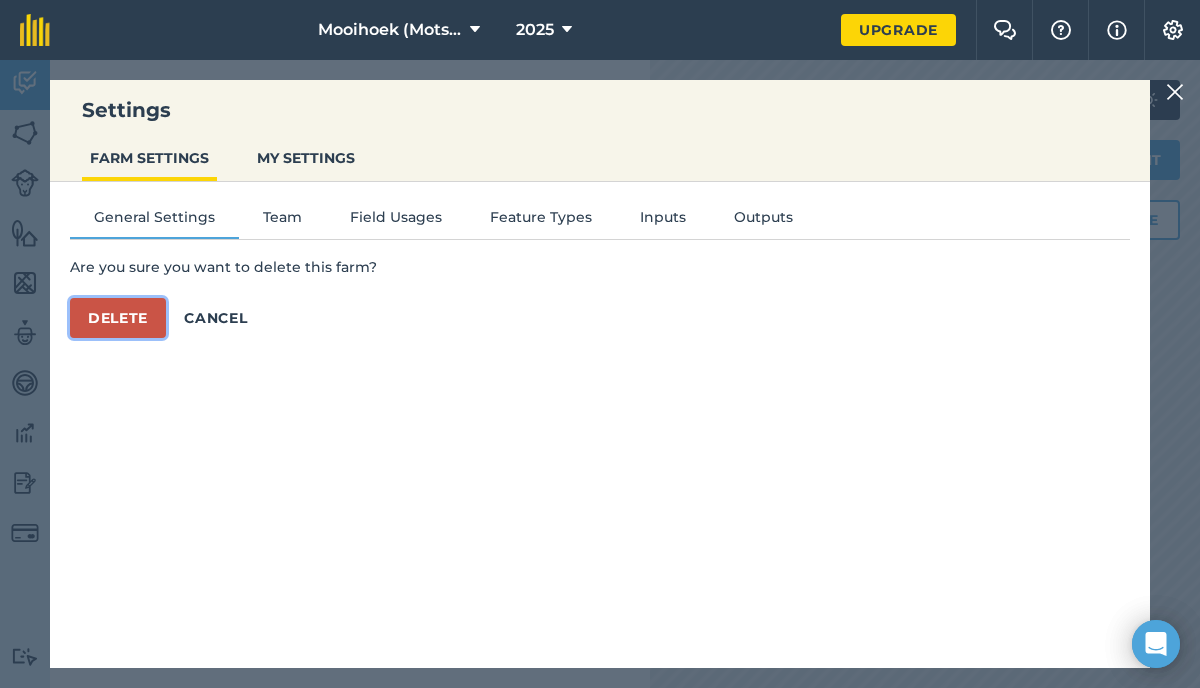 click on "Delete" at bounding box center [118, 318] 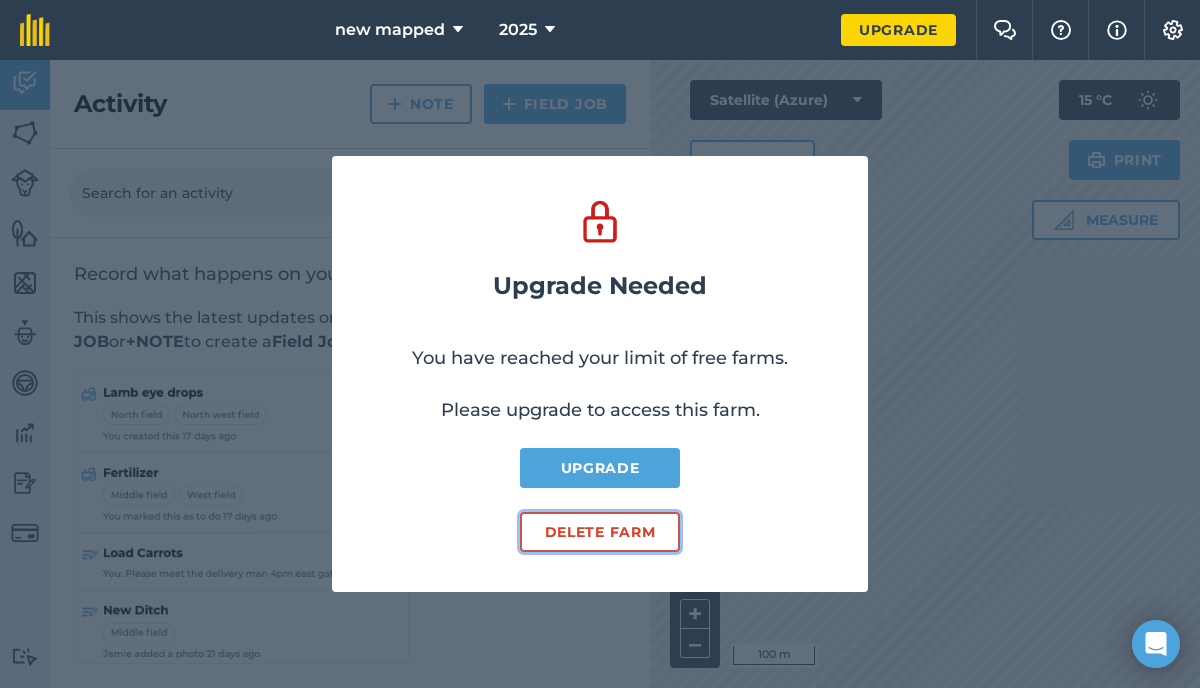 click on "Delete farm" at bounding box center (600, 532) 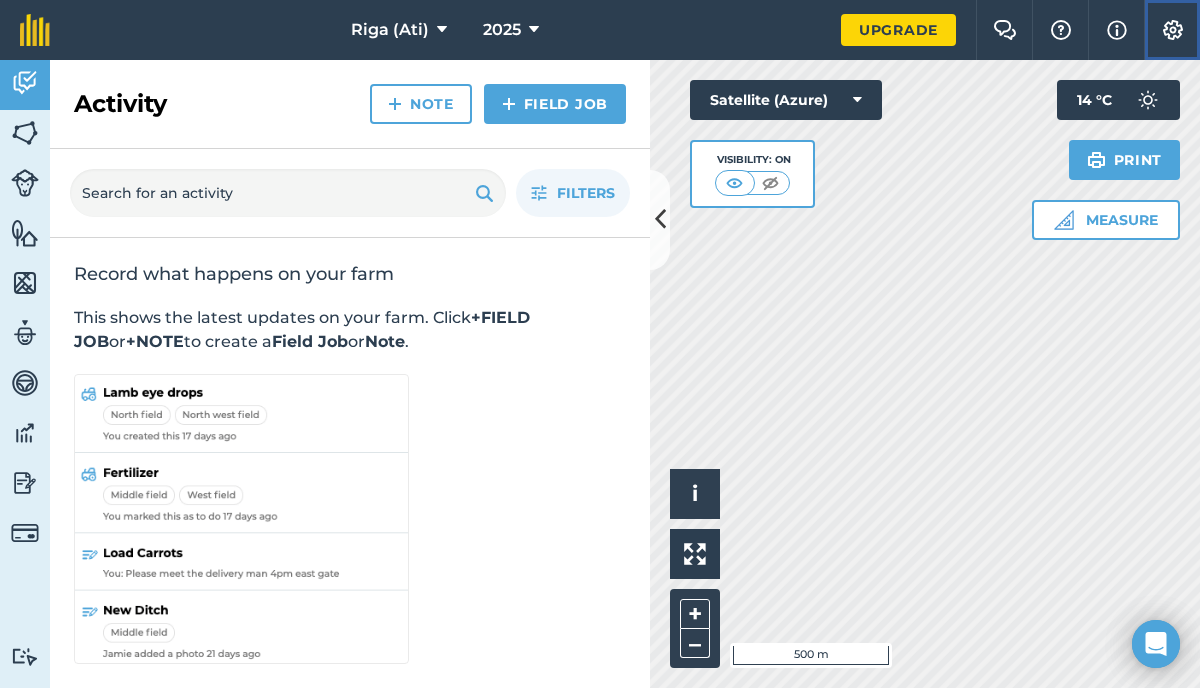click on "Settings" at bounding box center [1172, 30] 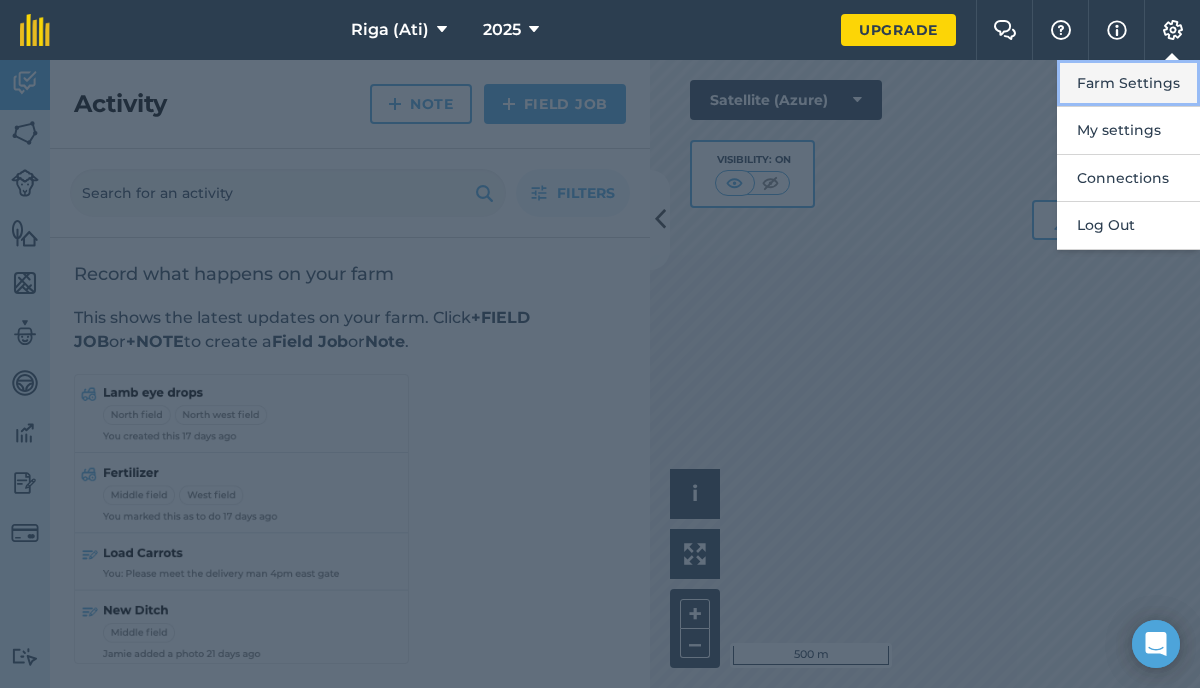 click on "Farm Settings" at bounding box center [1128, 83] 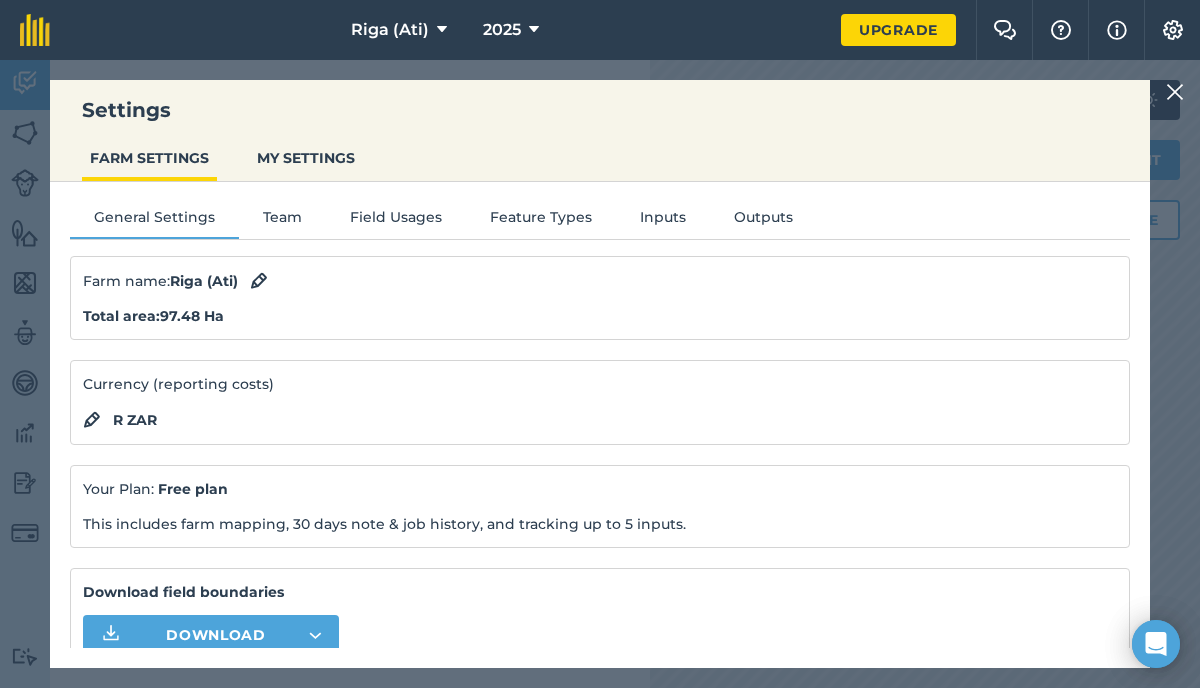 scroll, scrollTop: 80, scrollLeft: 0, axis: vertical 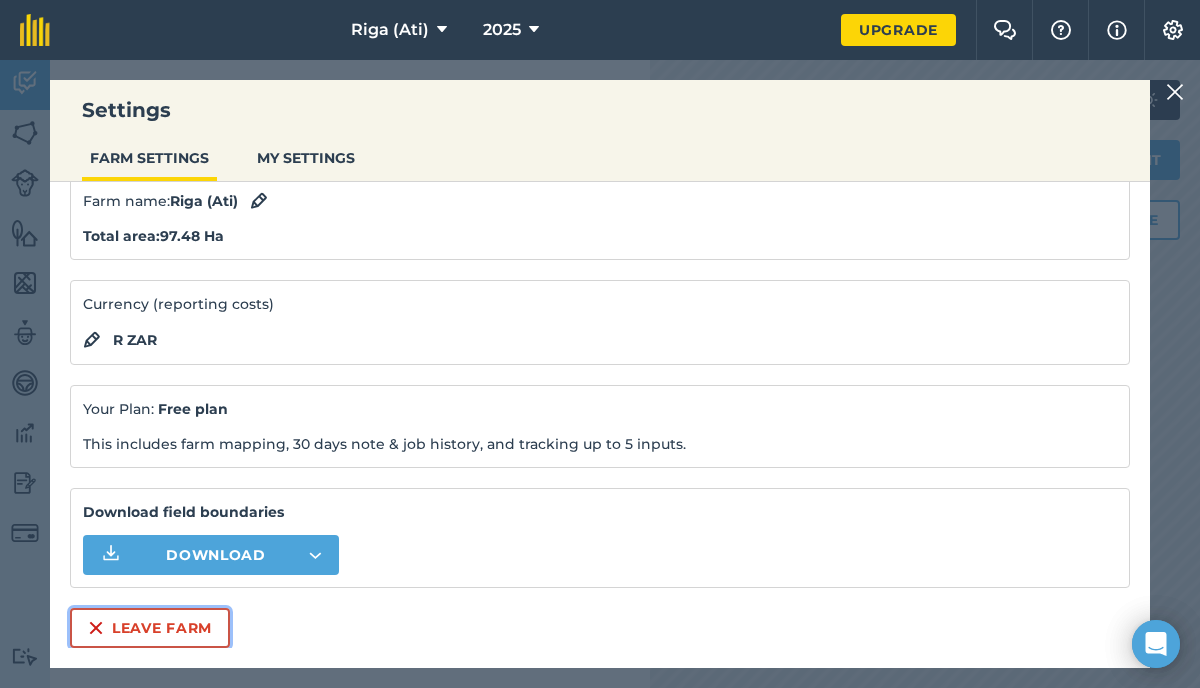 click on "Leave Farm" at bounding box center (150, 628) 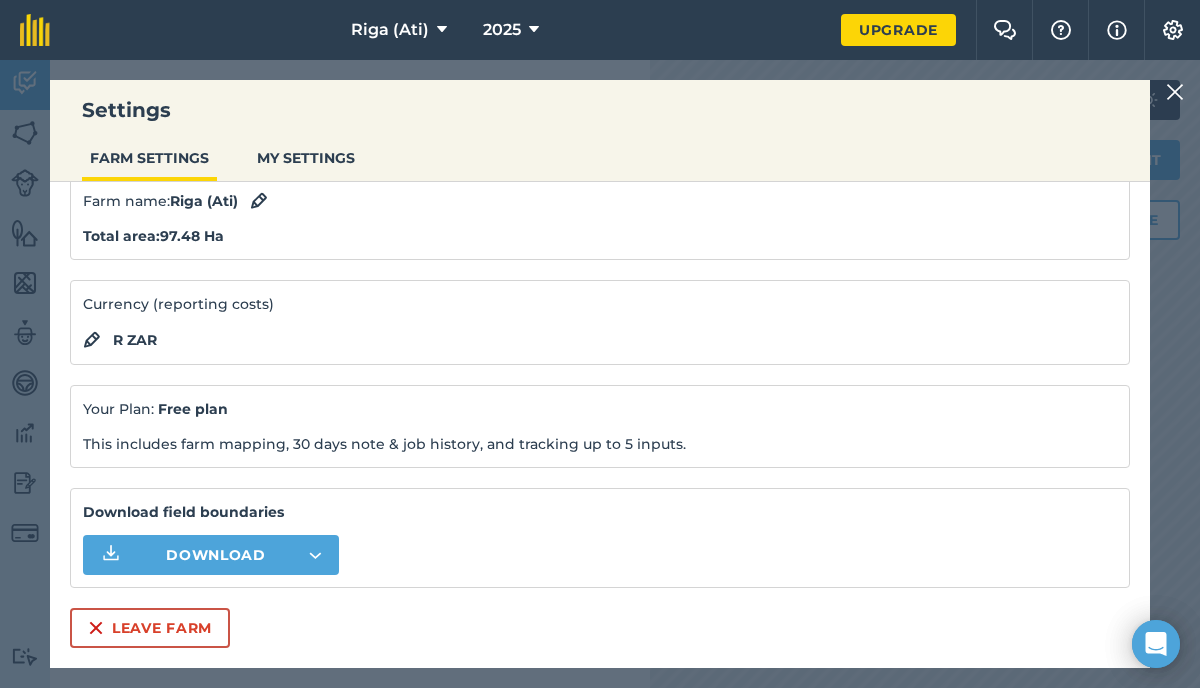 scroll, scrollTop: 0, scrollLeft: 0, axis: both 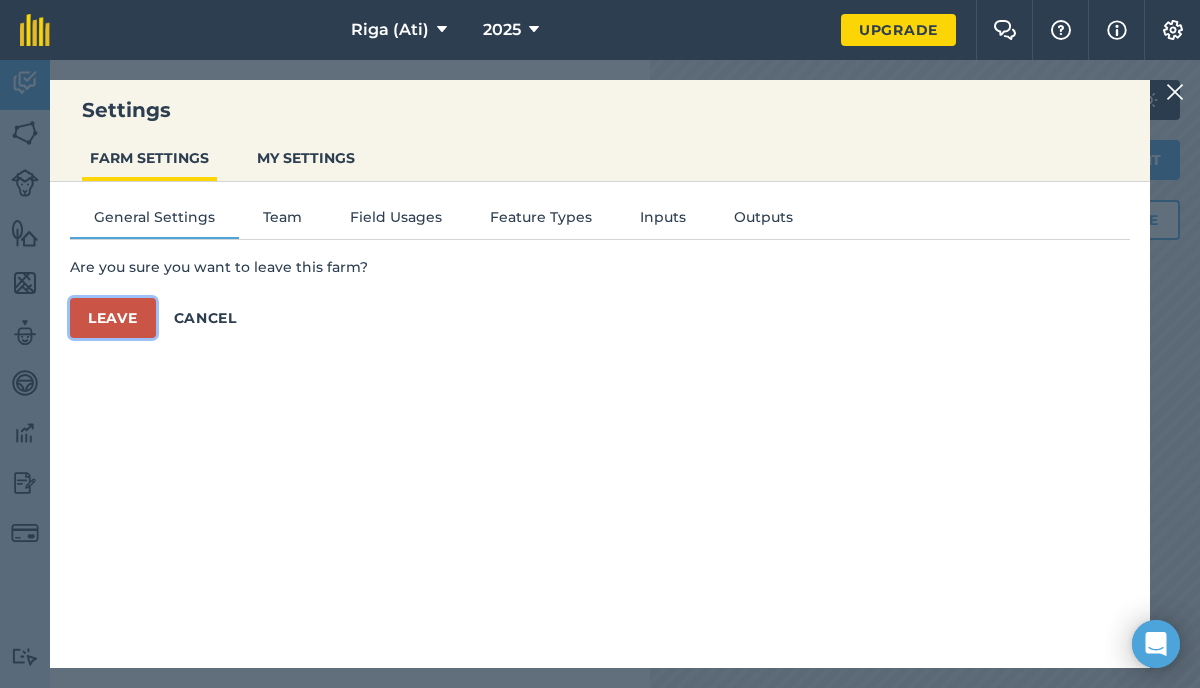 click on "Leave" at bounding box center (113, 318) 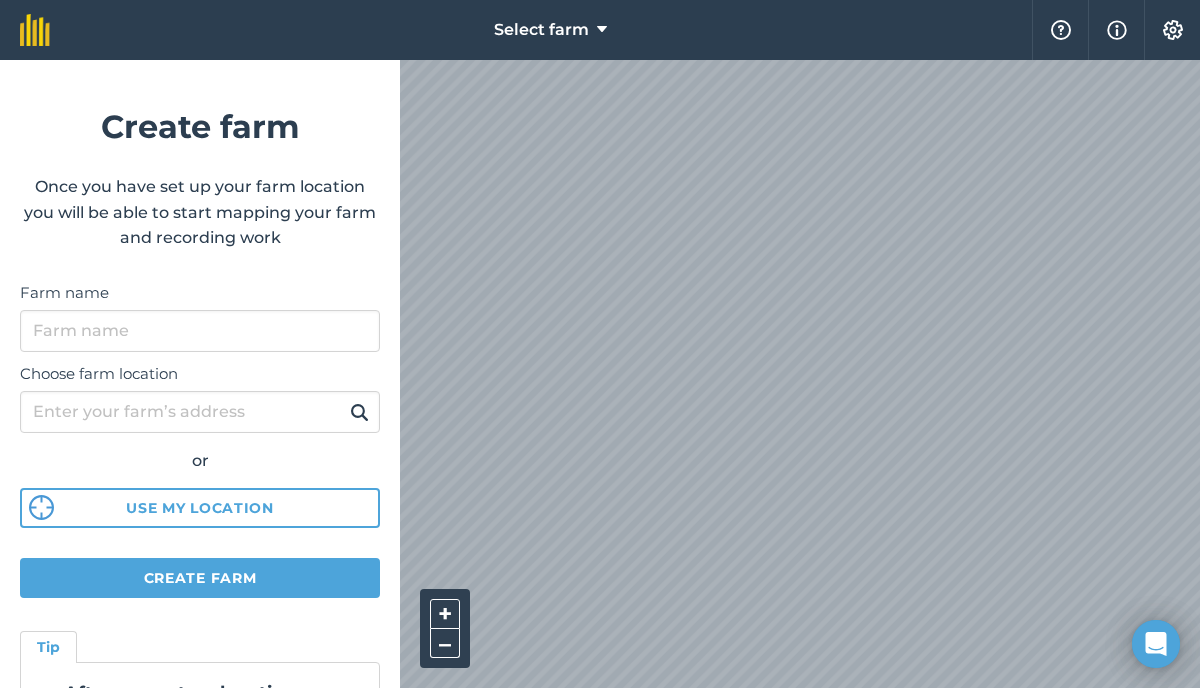 scroll, scrollTop: 157, scrollLeft: 0, axis: vertical 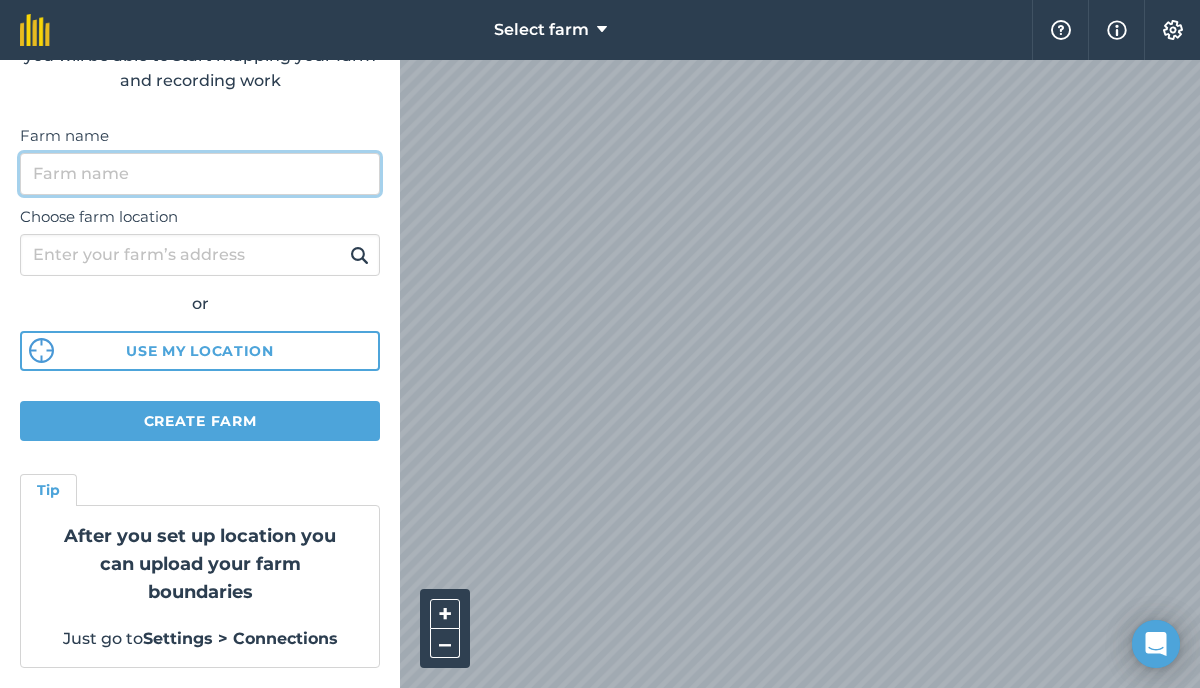 click on "Farm name" at bounding box center [200, 174] 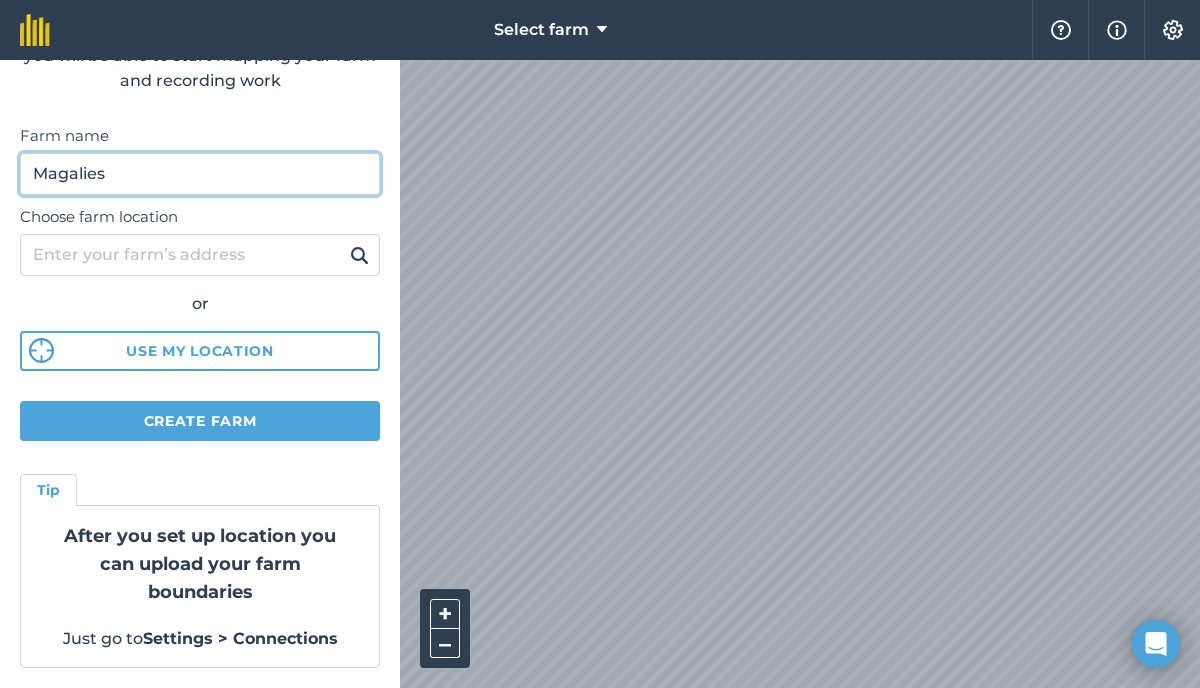 type on "Magalies" 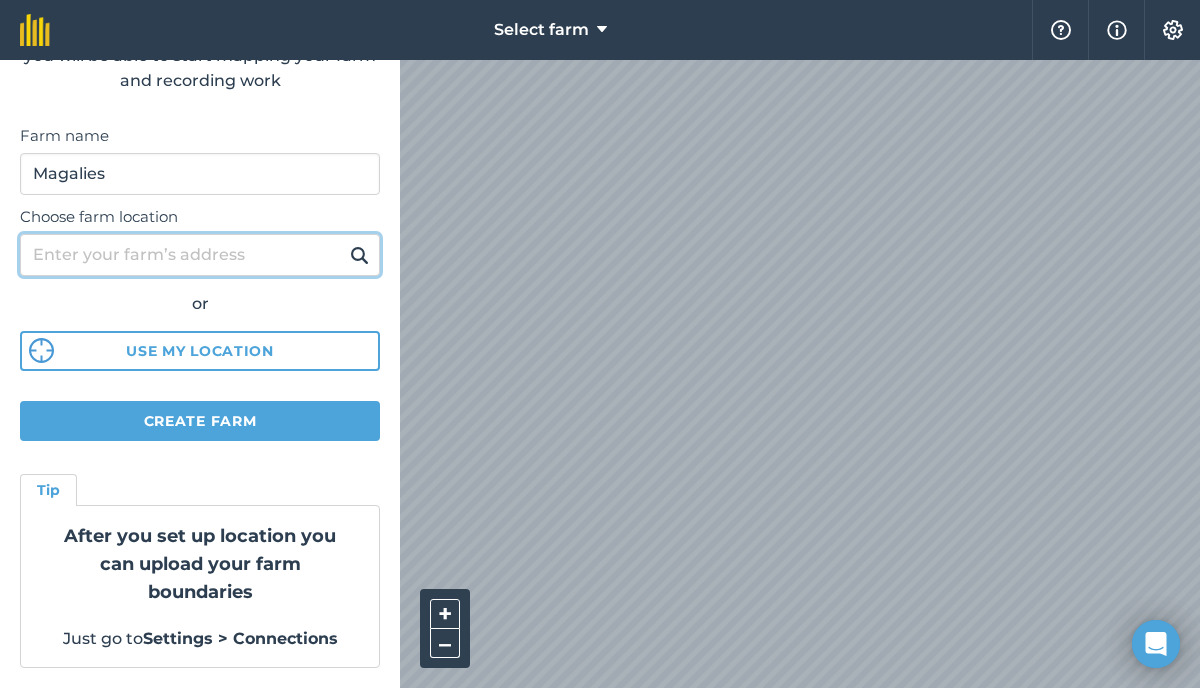 click on "Choose farm location" at bounding box center [200, 255] 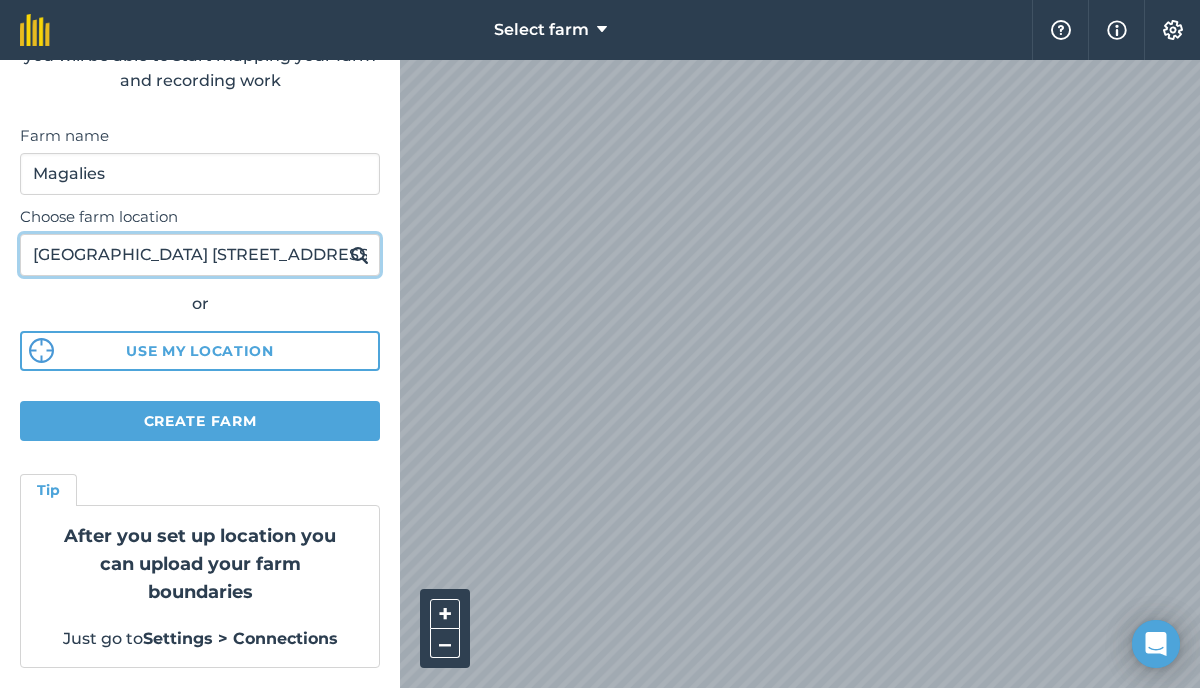 scroll, scrollTop: 0, scrollLeft: 300, axis: horizontal 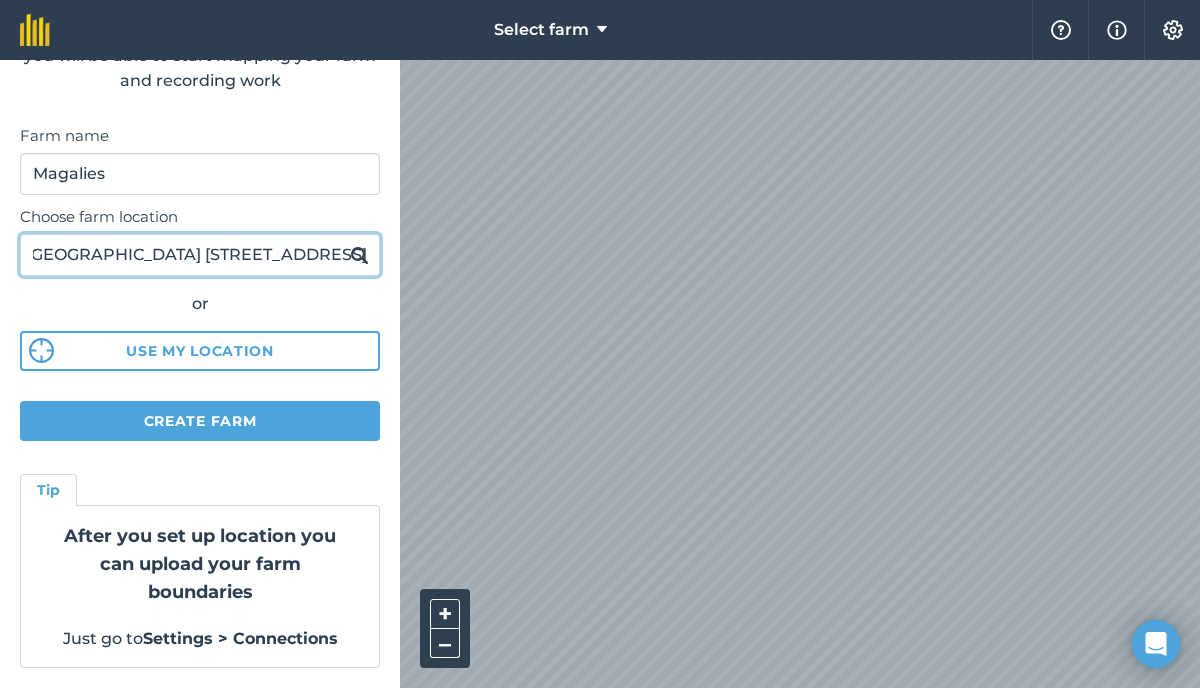 click at bounding box center [359, 255] 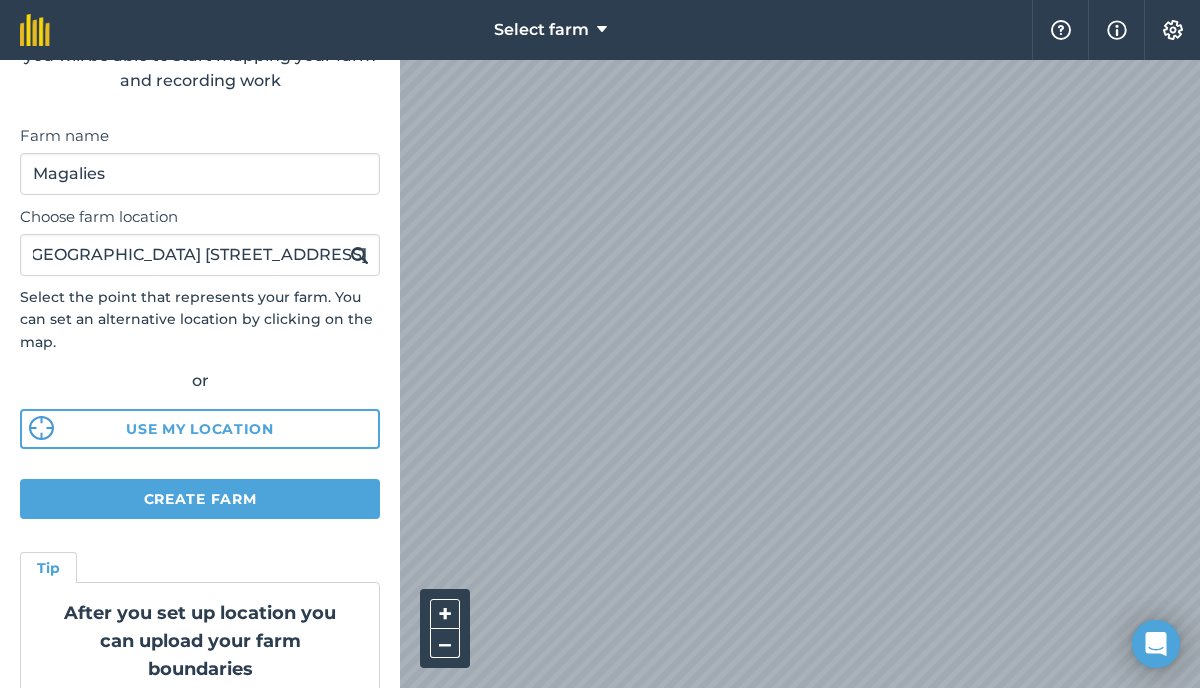 scroll, scrollTop: 0, scrollLeft: 0, axis: both 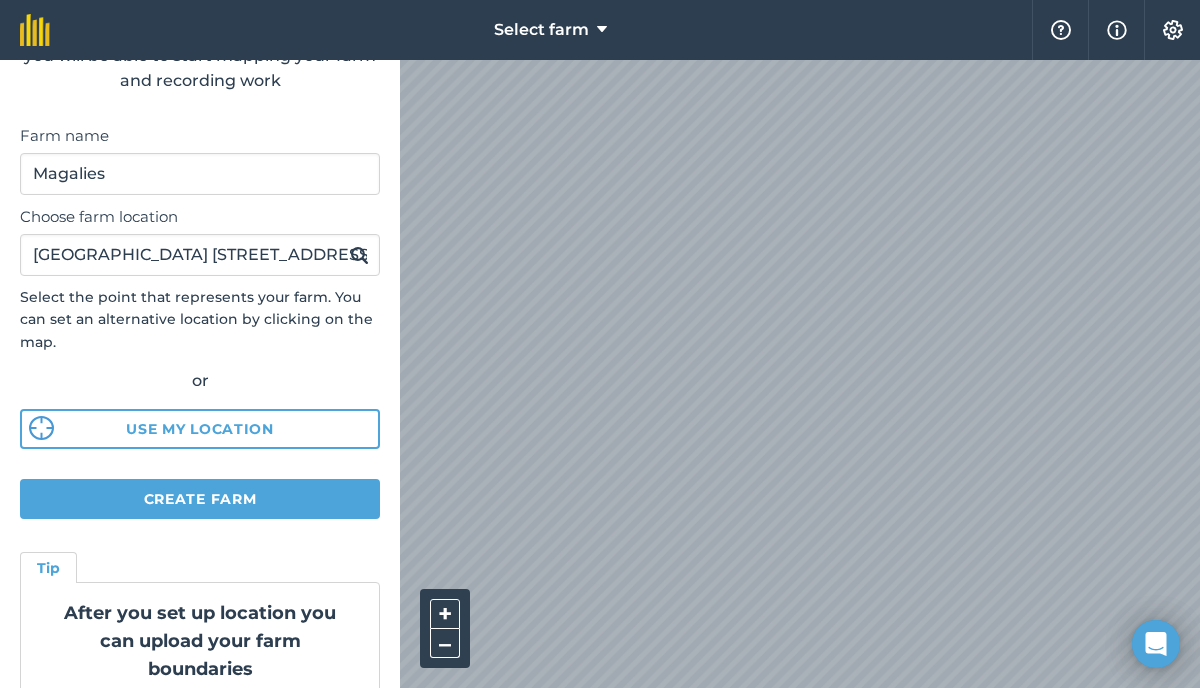 click at bounding box center (359, 255) 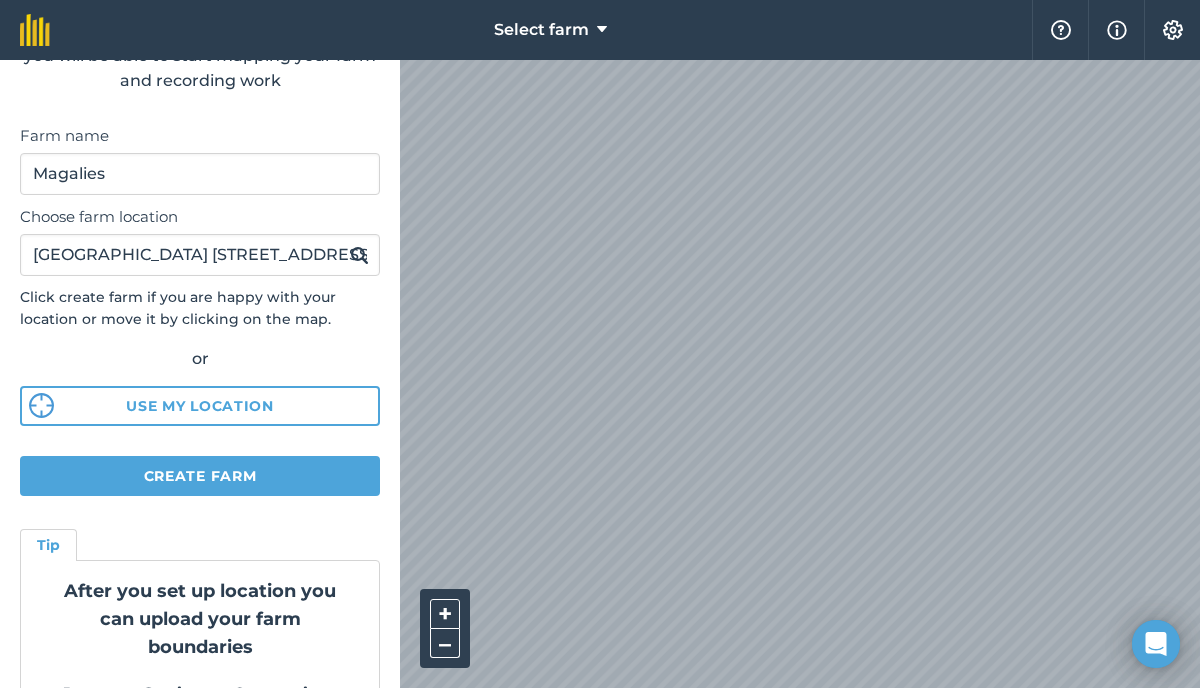 scroll, scrollTop: 212, scrollLeft: 0, axis: vertical 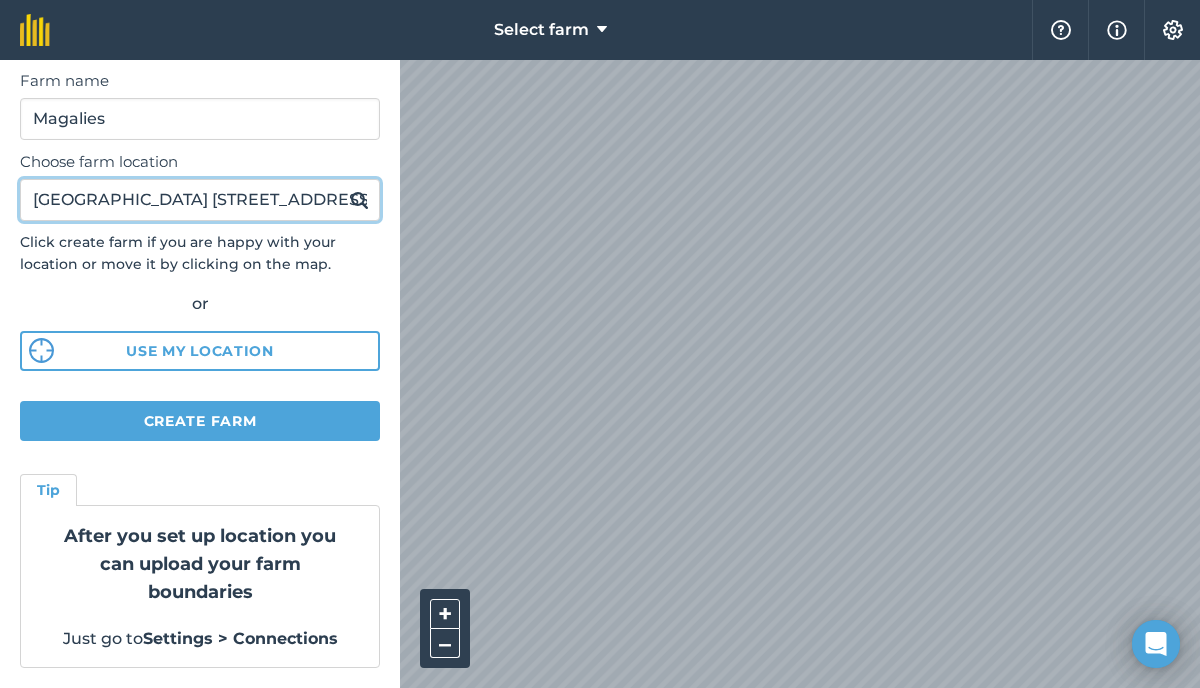 click on "Kingfisher Farm 72 Boschfontein Rustenburg Road Maanhaarrand North West" at bounding box center [200, 200] 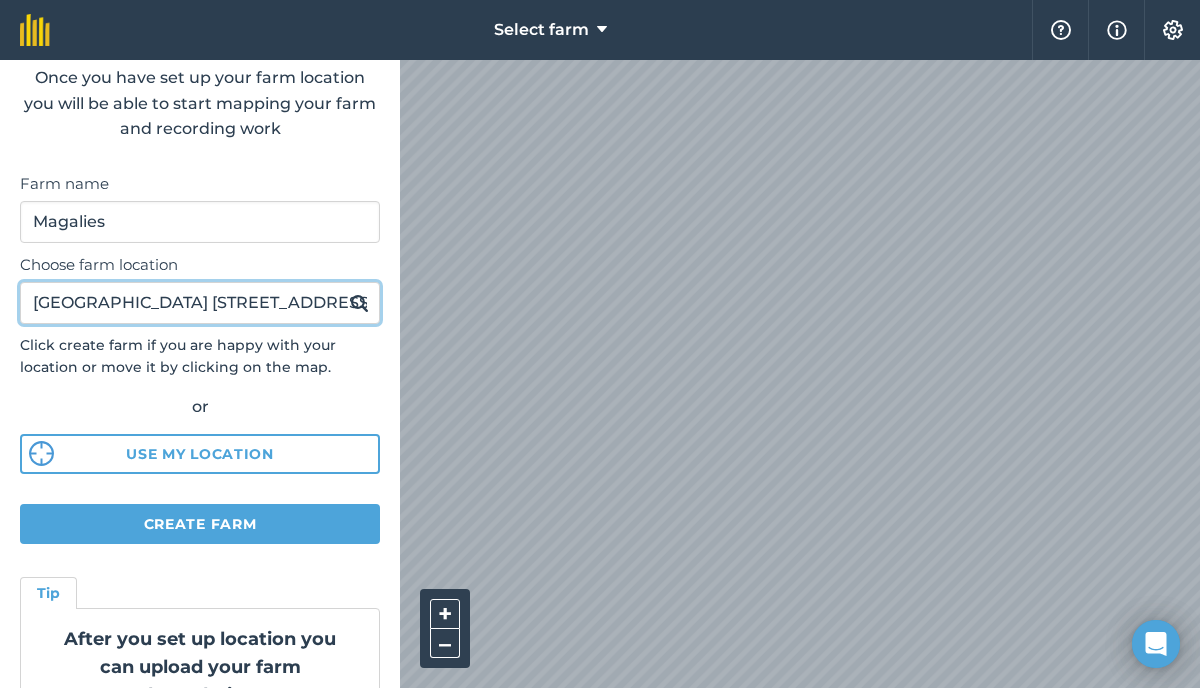 scroll, scrollTop: 0, scrollLeft: 0, axis: both 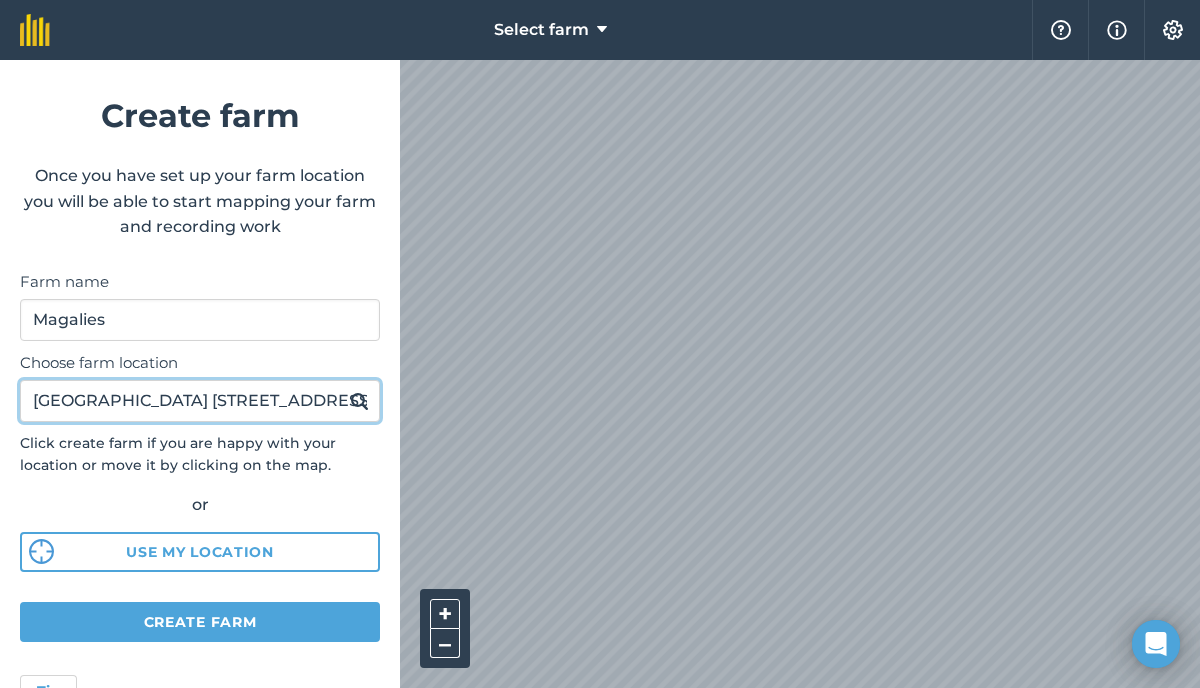 drag, startPoint x: 327, startPoint y: 197, endPoint x: -2, endPoint y: 56, distance: 357.94135 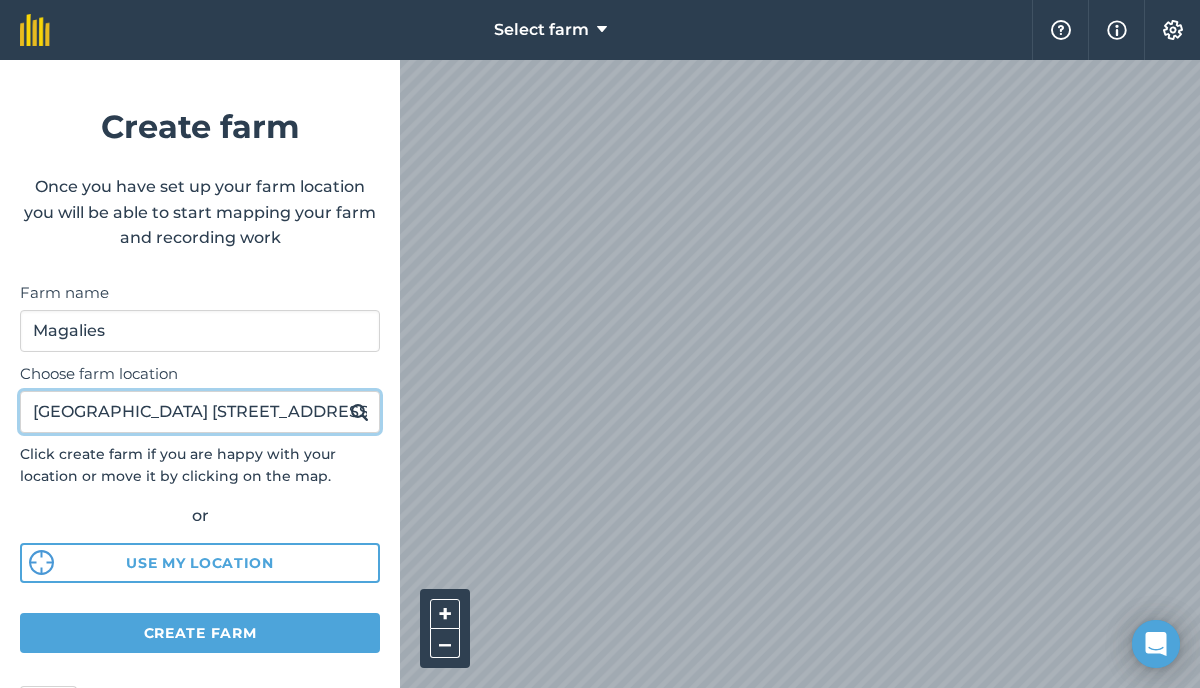type on "stenburg Road Maanhaarrand North West" 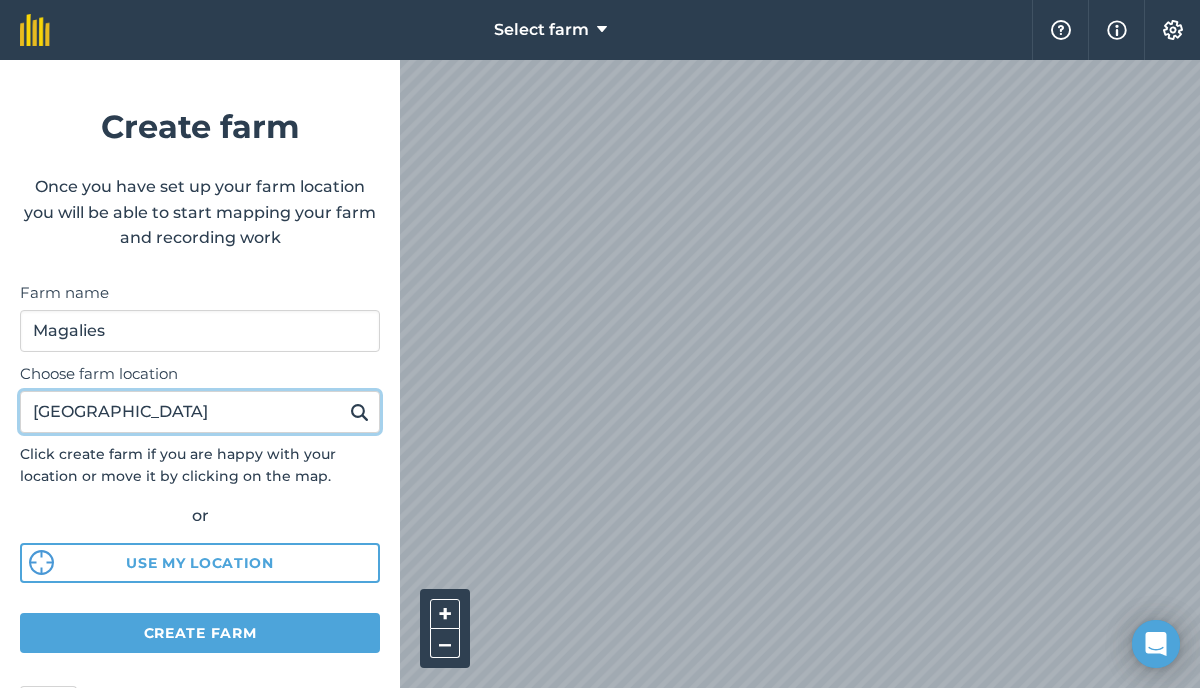 scroll, scrollTop: 0, scrollLeft: 7, axis: horizontal 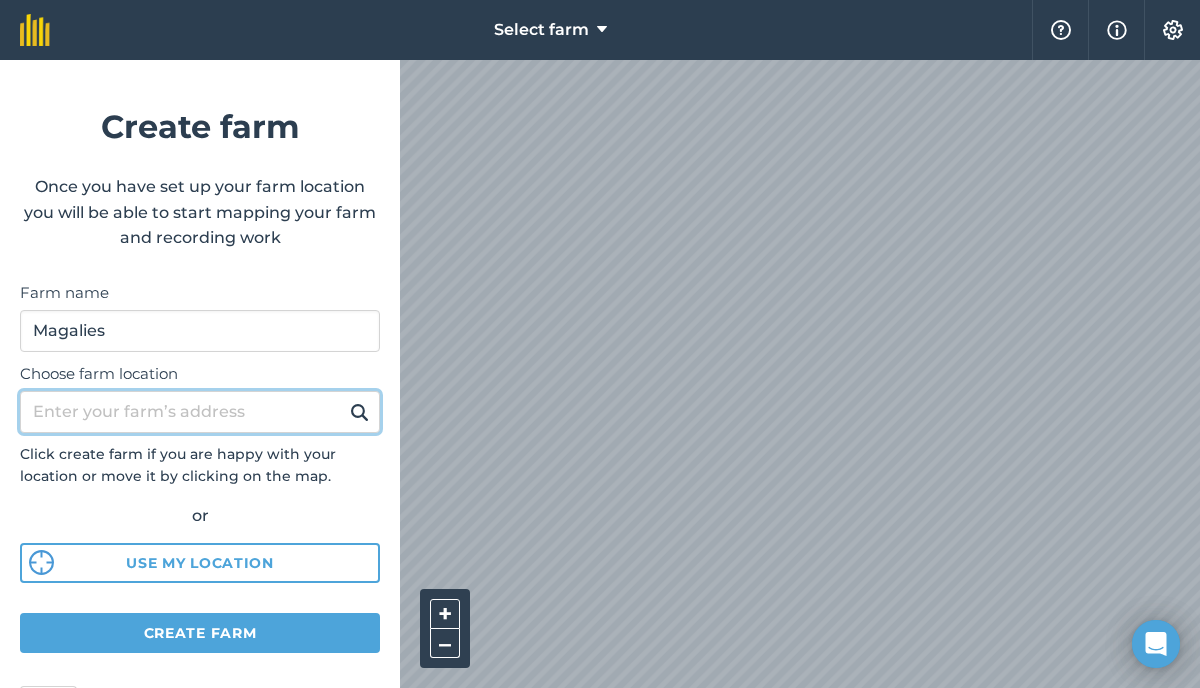 paste on "https://maps.google.com/?q=-25.919481,27.455452" 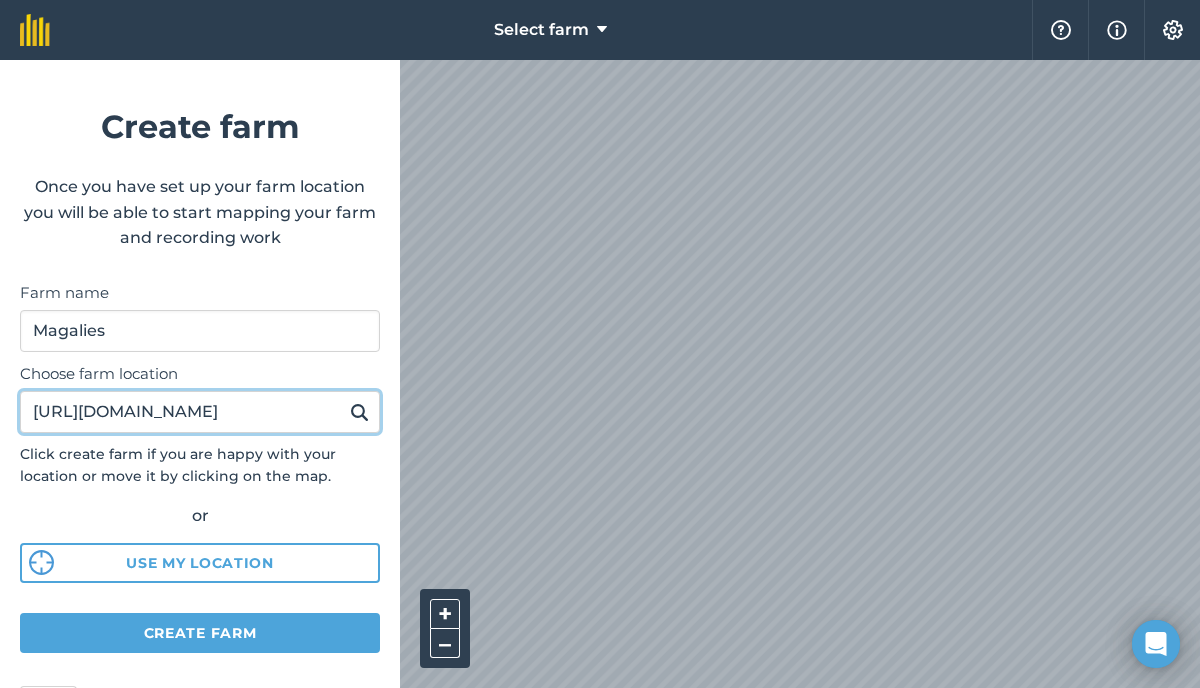scroll, scrollTop: 0, scrollLeft: 66, axis: horizontal 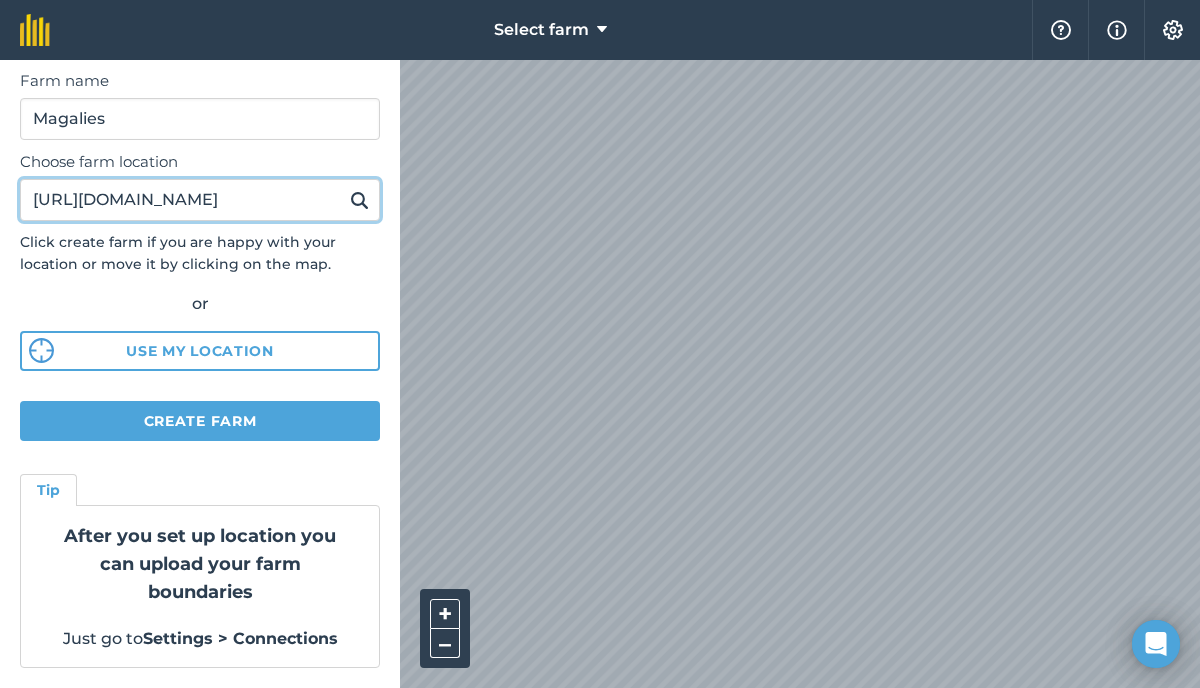 type on "https://maps.google.com/?q=-25.919481,27.455452" 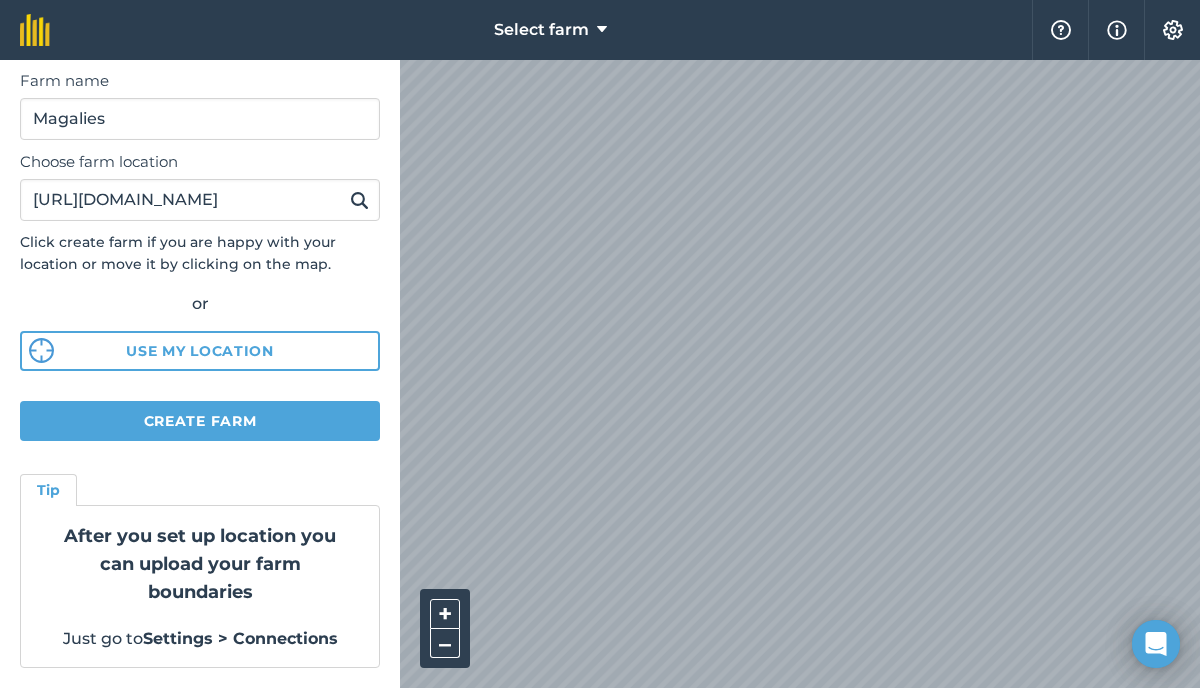 scroll, scrollTop: 0, scrollLeft: 0, axis: both 